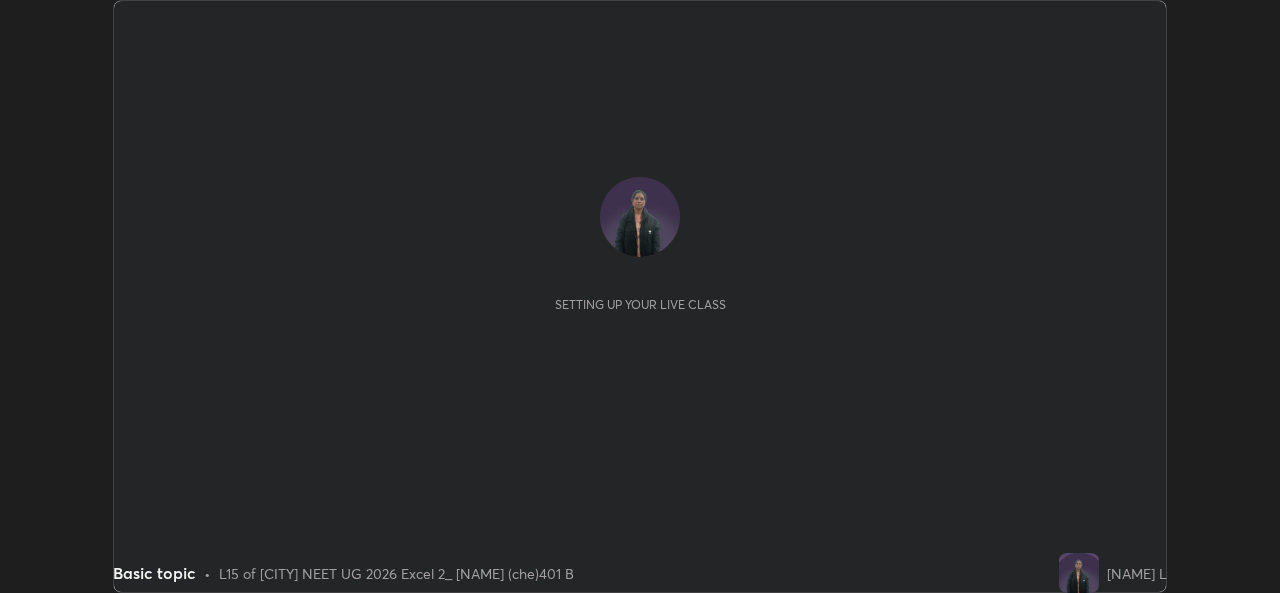 scroll, scrollTop: 0, scrollLeft: 0, axis: both 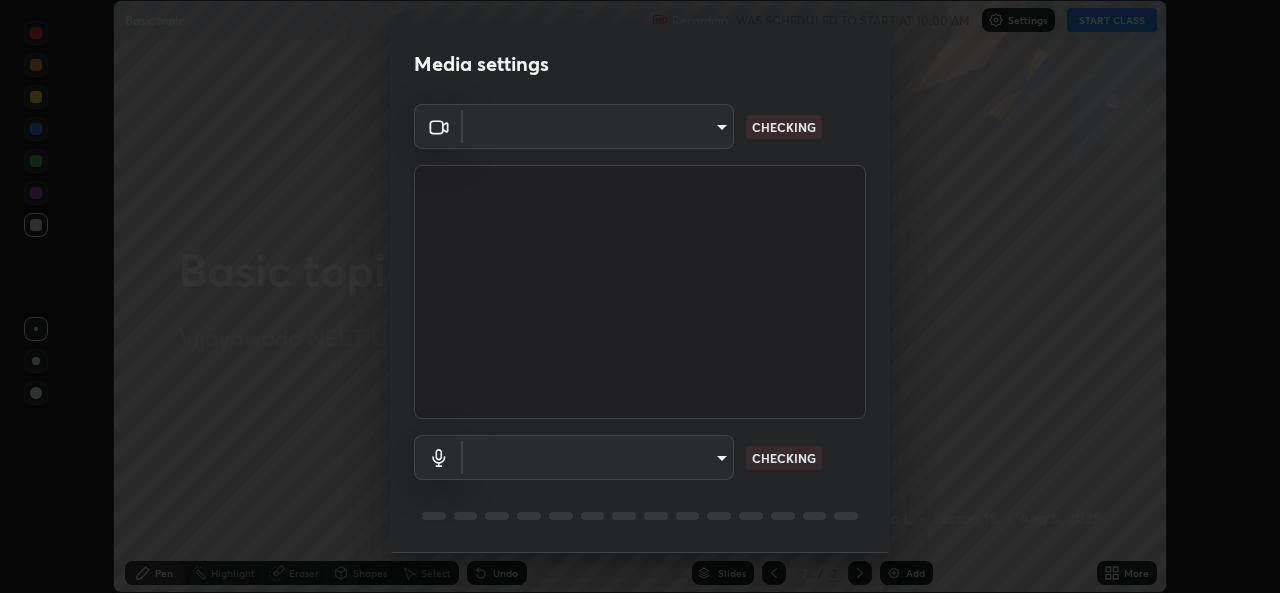 type on "7a3441cd12ad2770dd38cc1dc59ca6cd9be7a69b32d5de34eff0e19b6c90cec4" 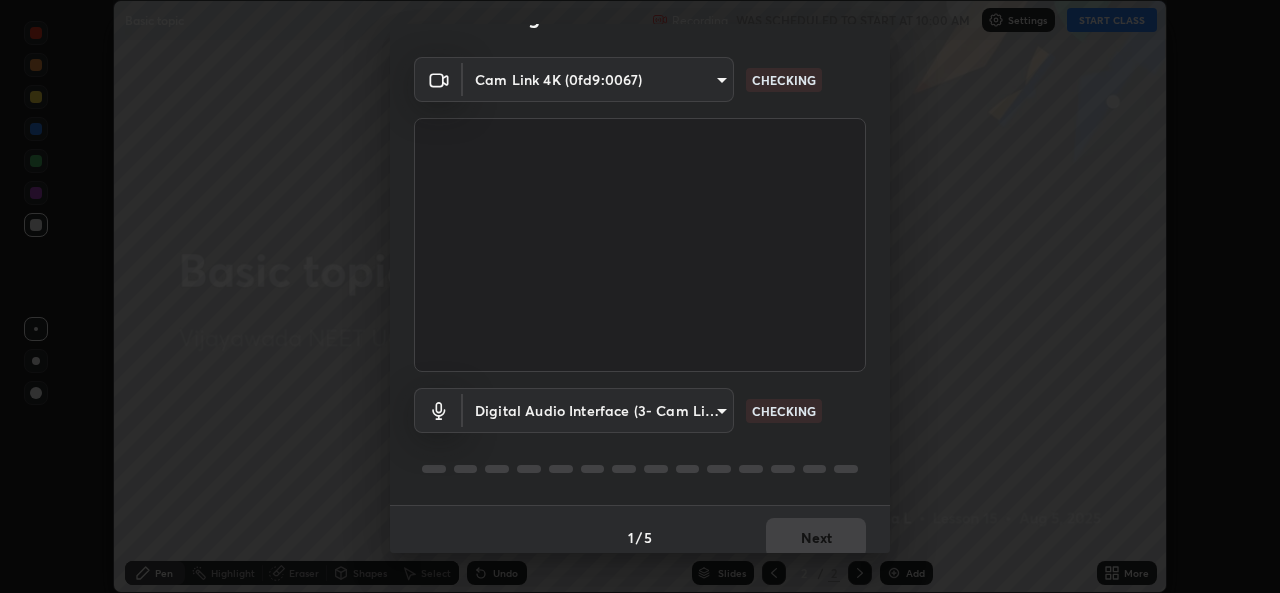 scroll, scrollTop: 63, scrollLeft: 0, axis: vertical 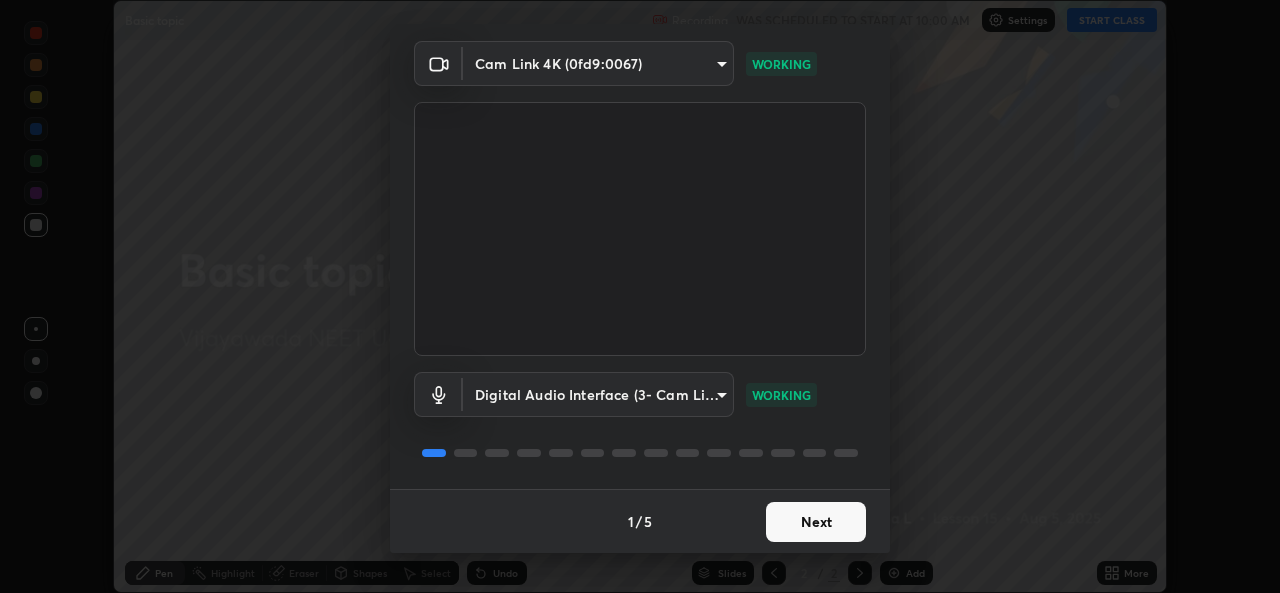 click on "Next" at bounding box center (816, 522) 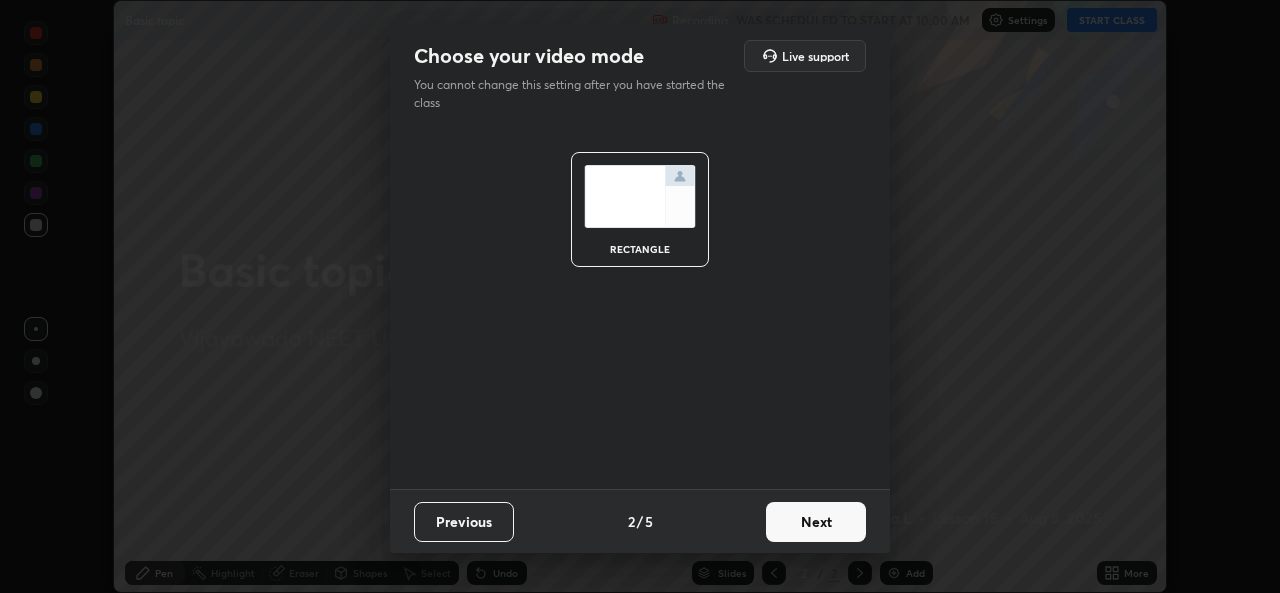 scroll, scrollTop: 0, scrollLeft: 0, axis: both 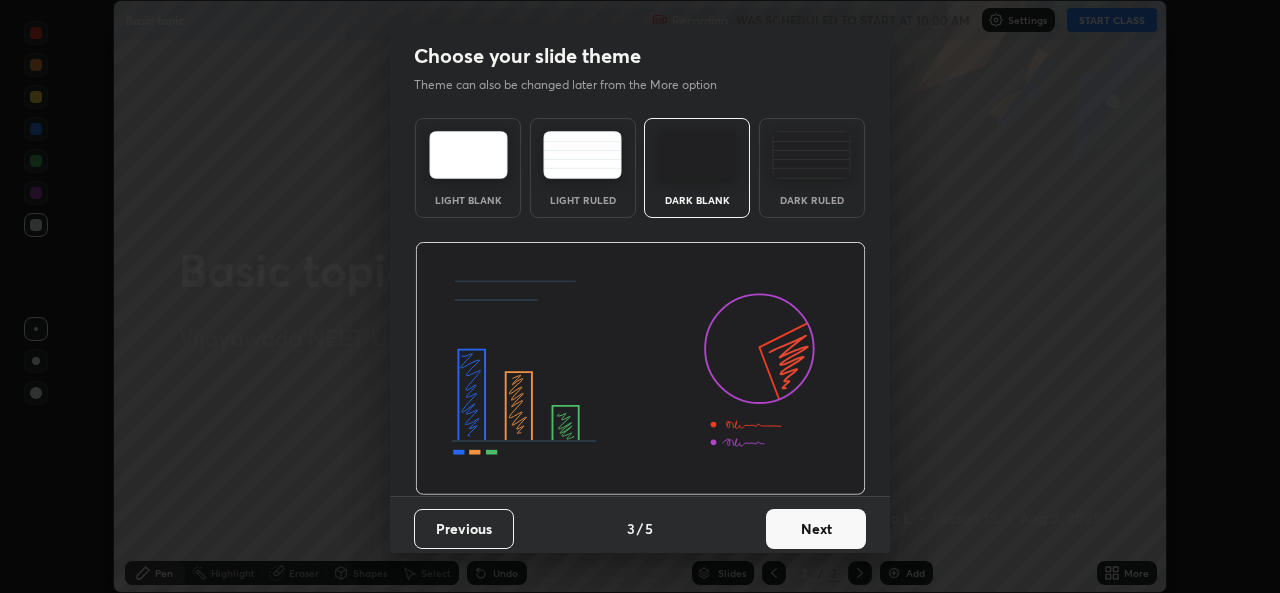 click on "Next" at bounding box center (816, 529) 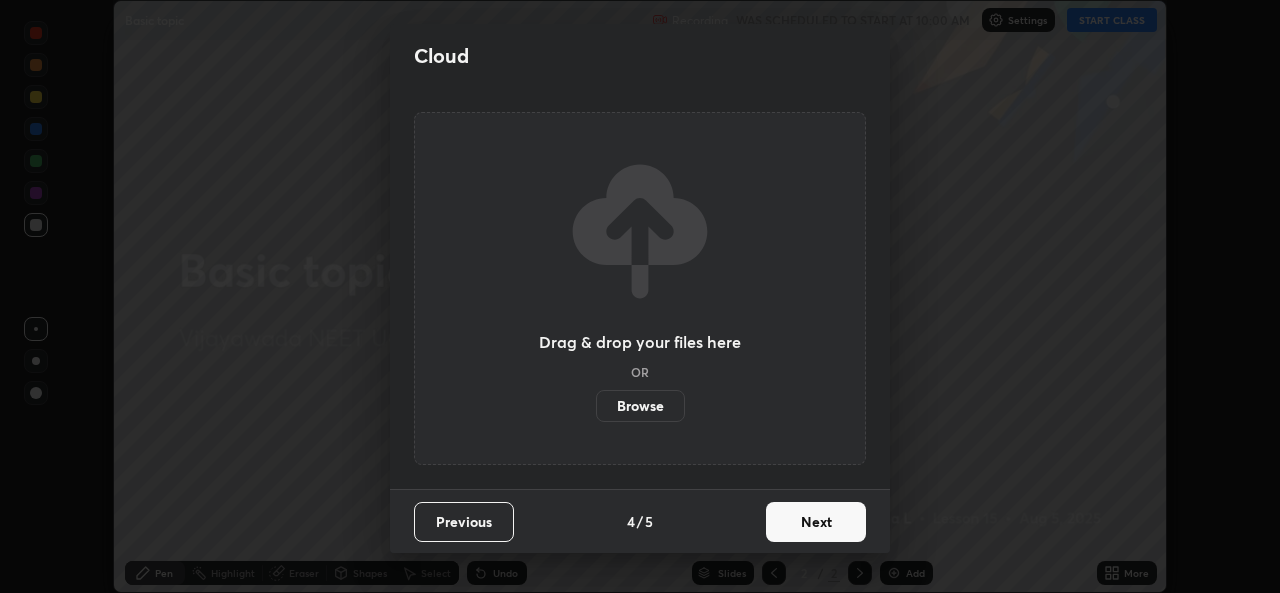 click on "Next" at bounding box center [816, 522] 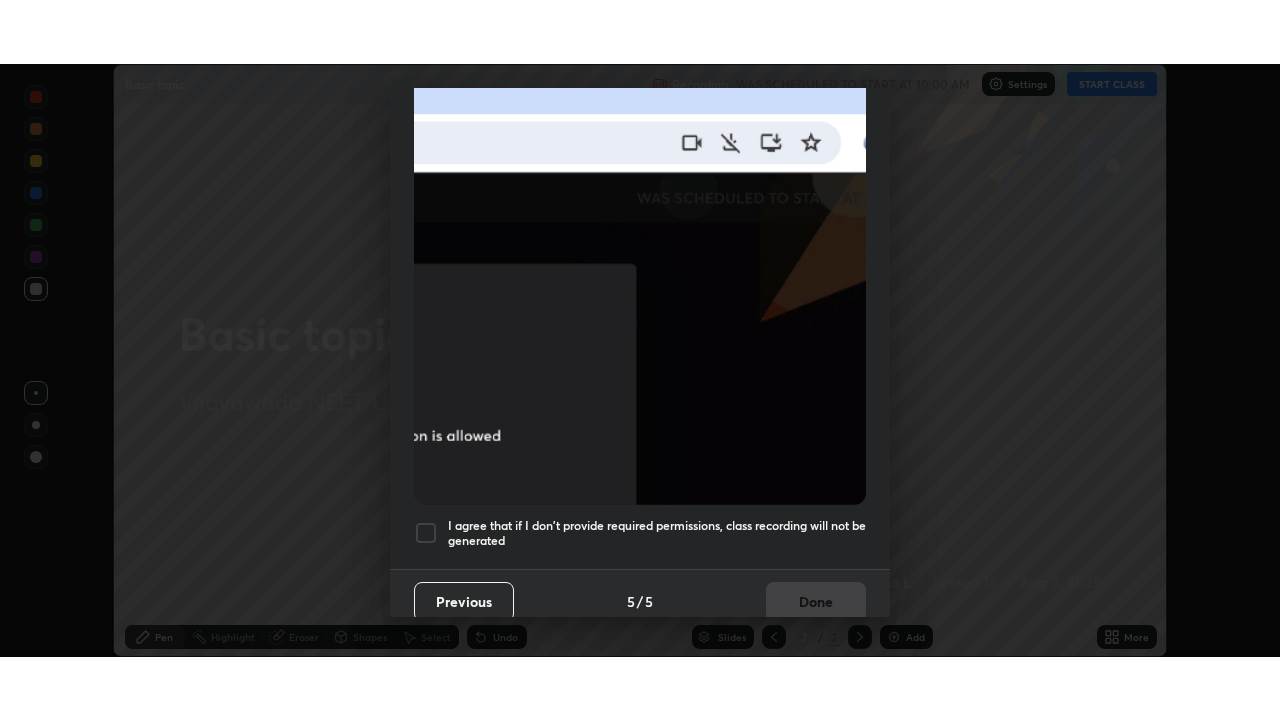 scroll, scrollTop: 471, scrollLeft: 0, axis: vertical 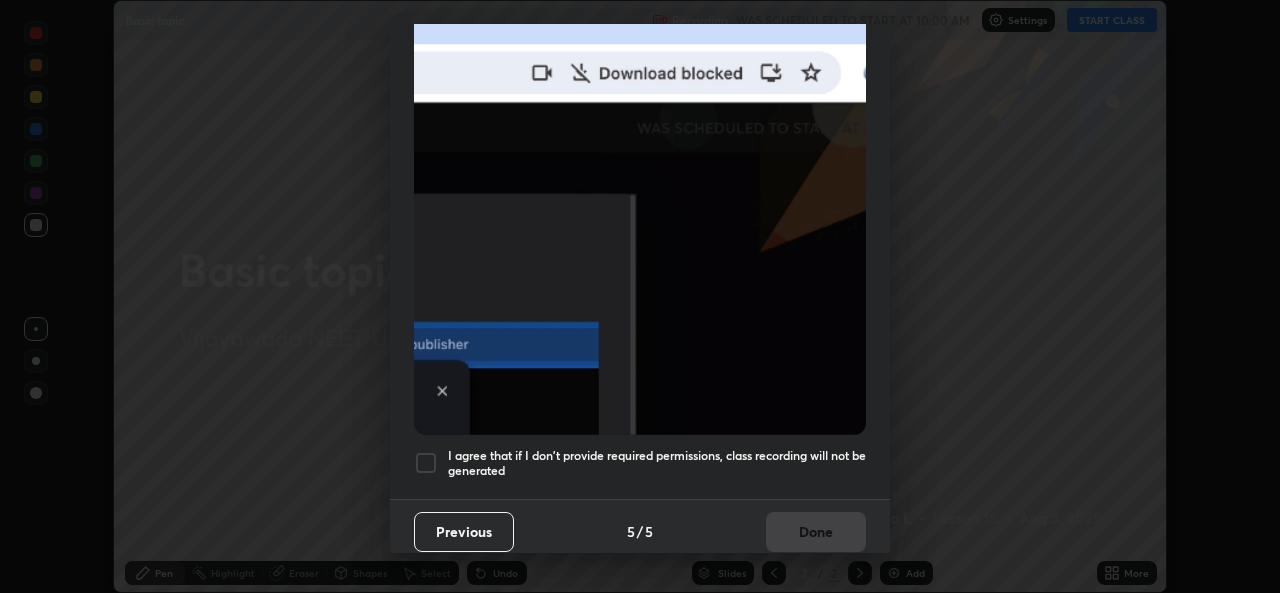 click at bounding box center [426, 463] 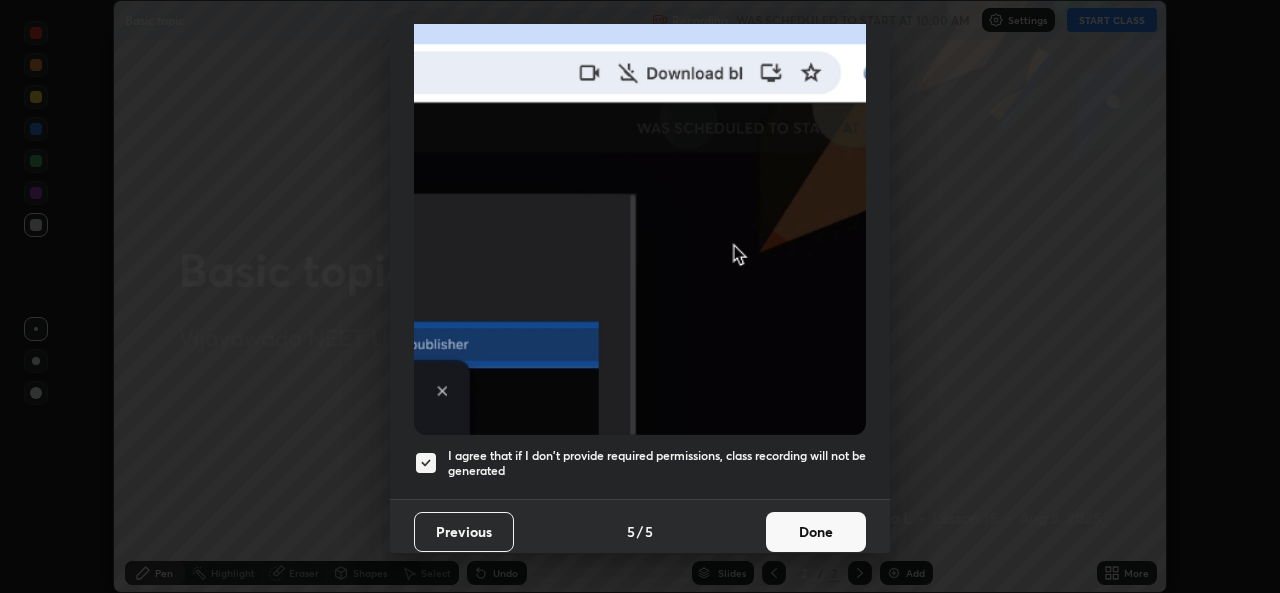 click on "Done" at bounding box center (816, 532) 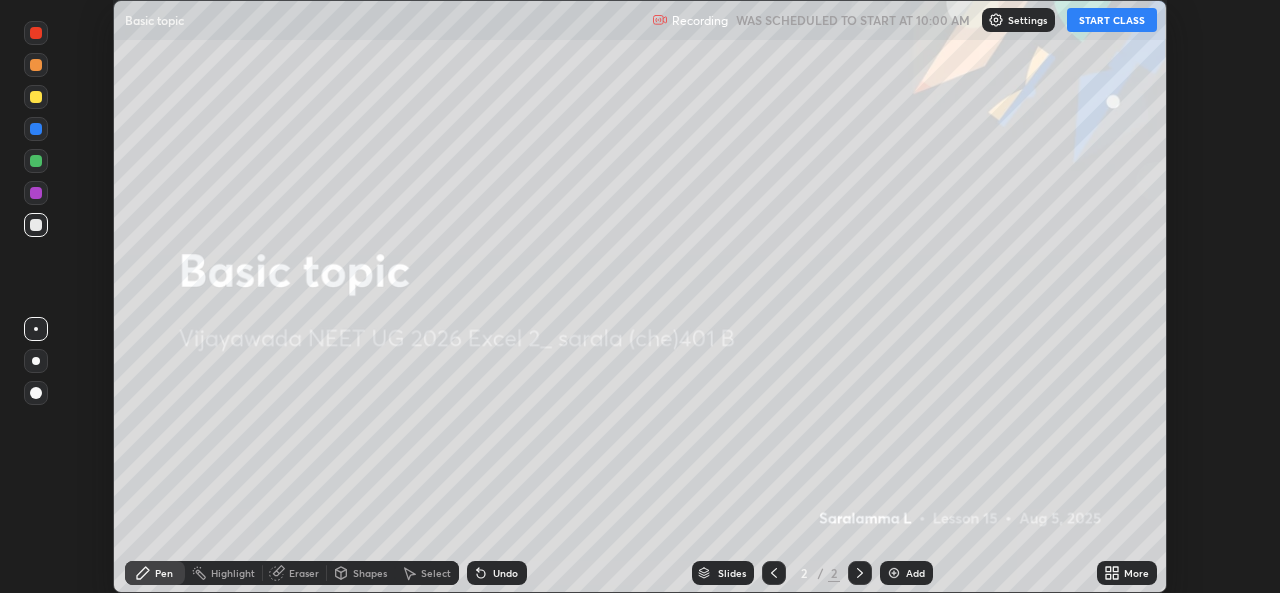 click on "More" at bounding box center (1136, 573) 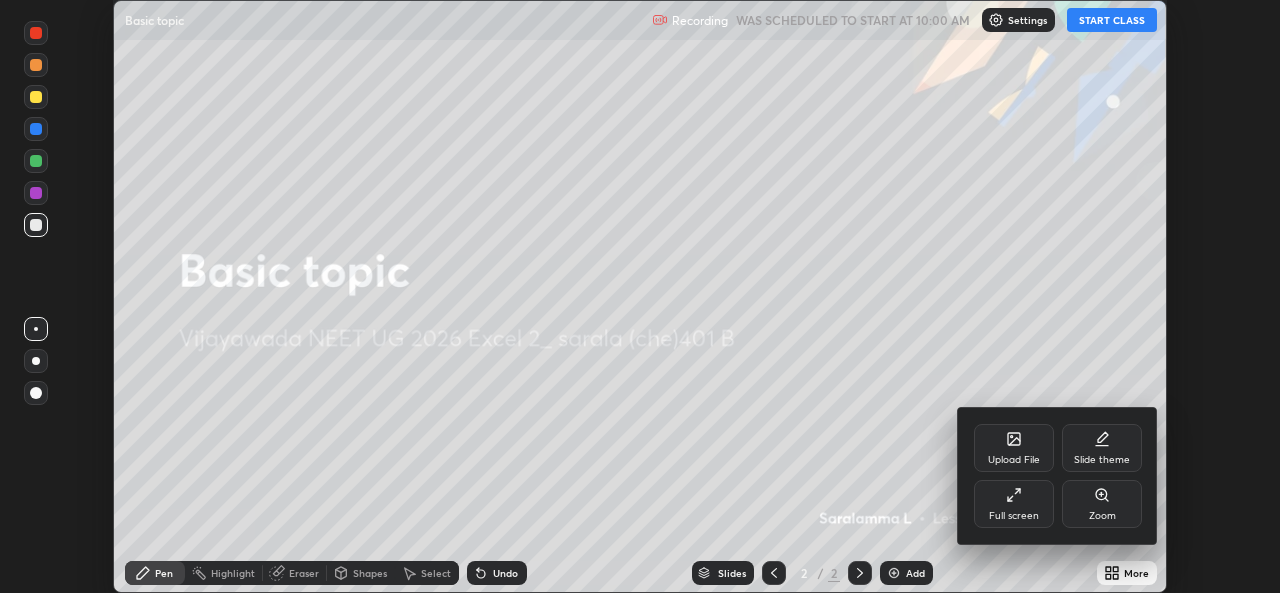 click on "Full screen" at bounding box center (1014, 516) 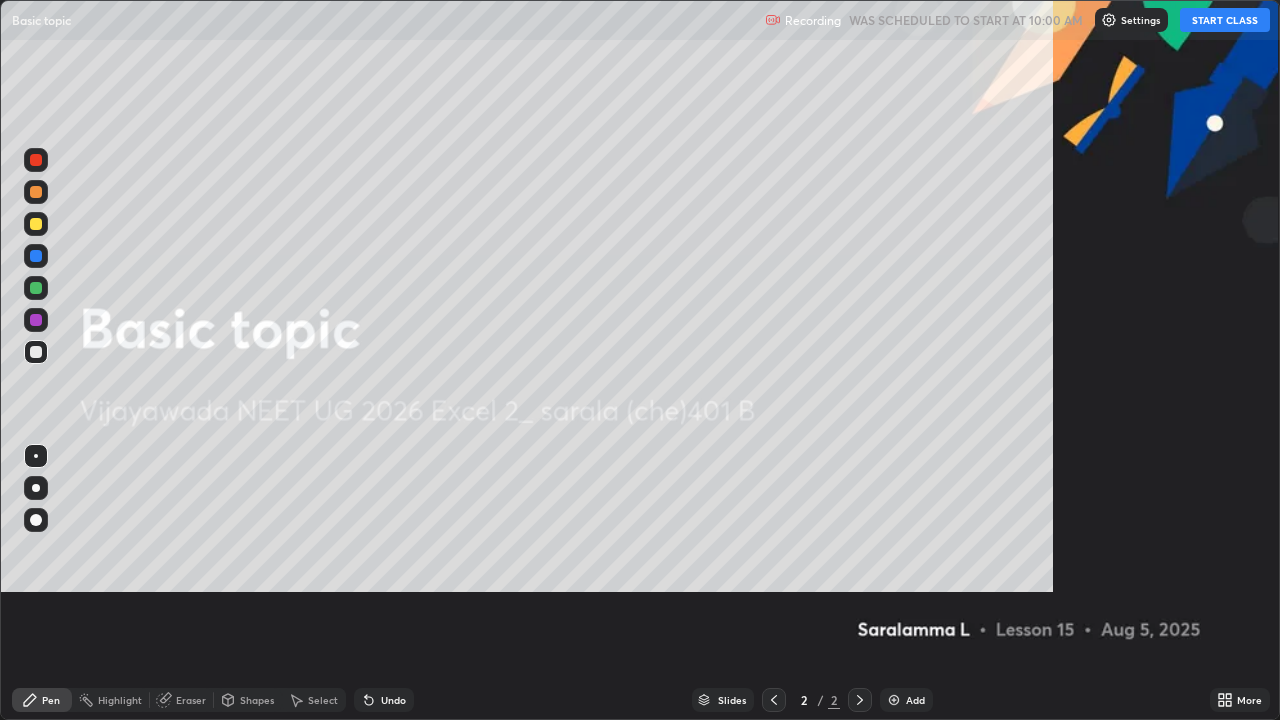 scroll, scrollTop: 99280, scrollLeft: 98720, axis: both 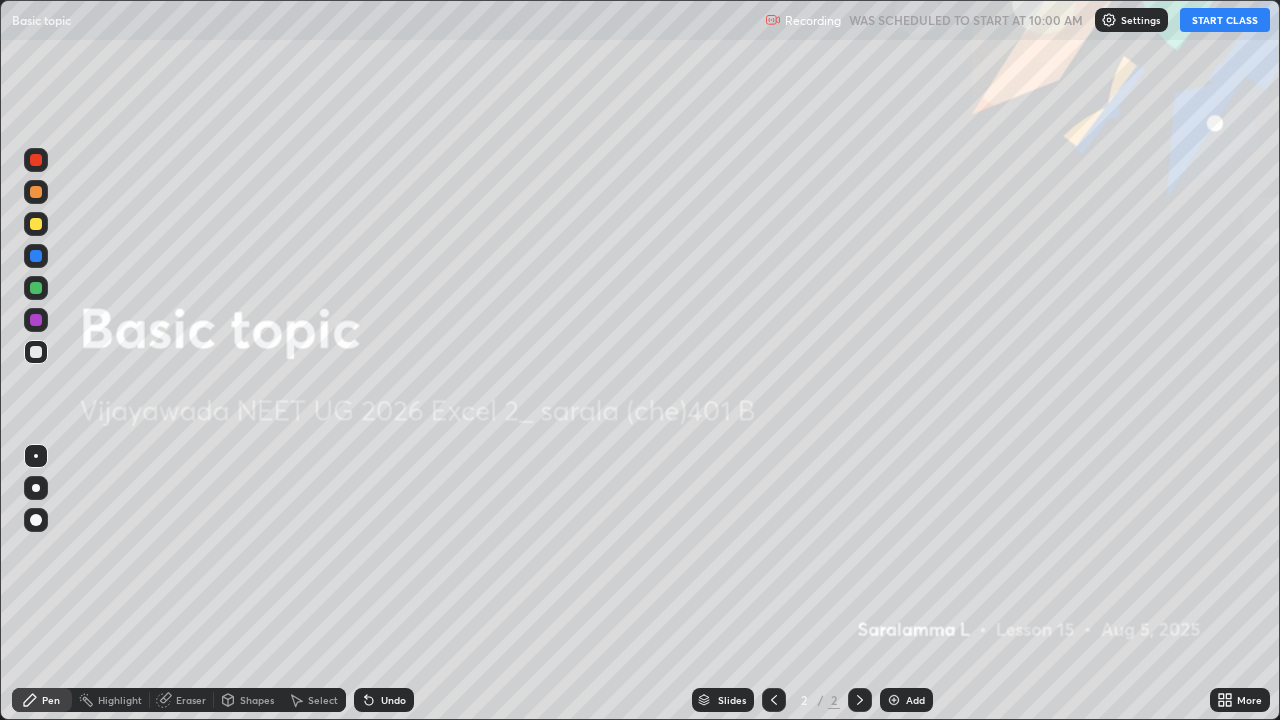 click at bounding box center (894, 700) 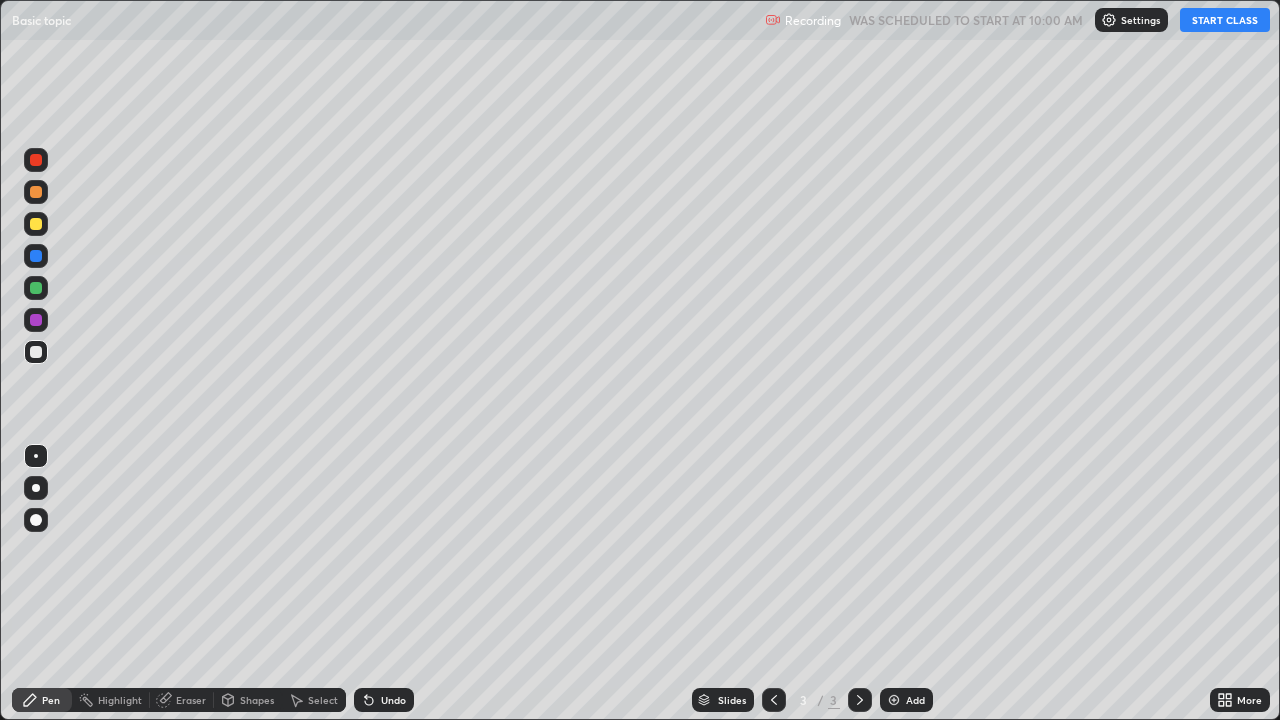click on "START CLASS" at bounding box center (1225, 20) 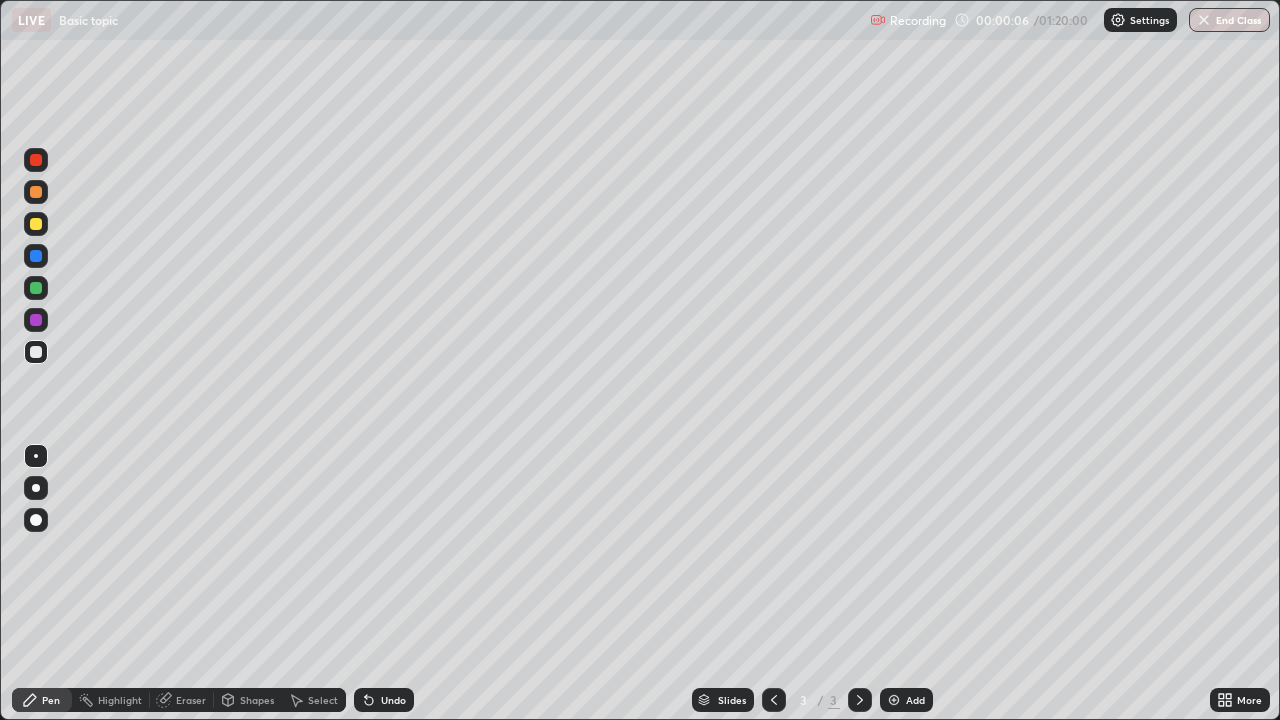 click at bounding box center [36, 224] 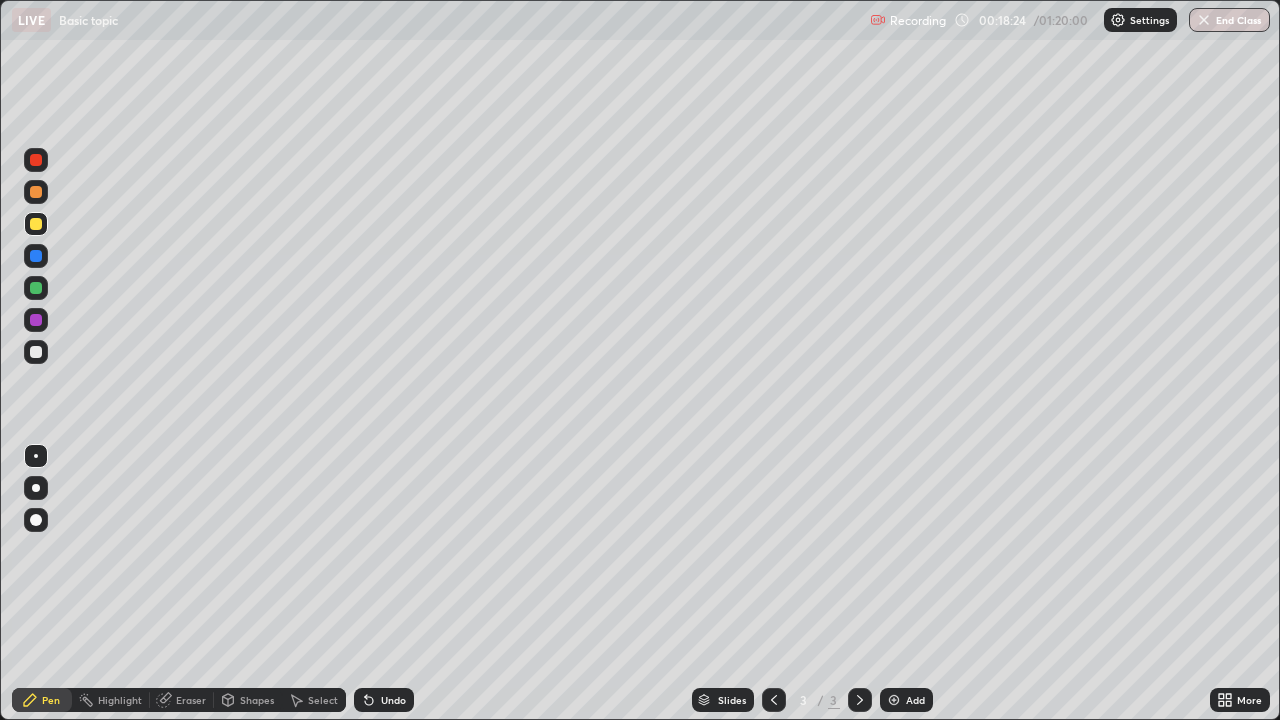 click 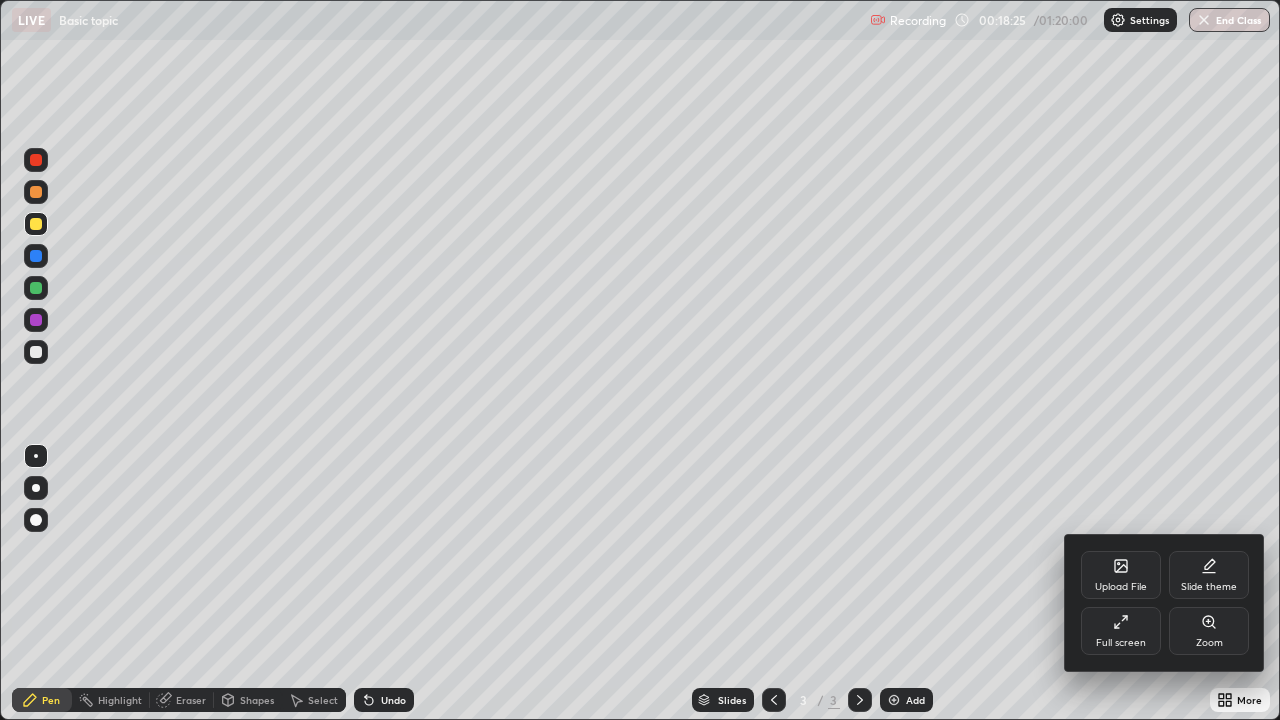click on "Upload File" at bounding box center [1121, 575] 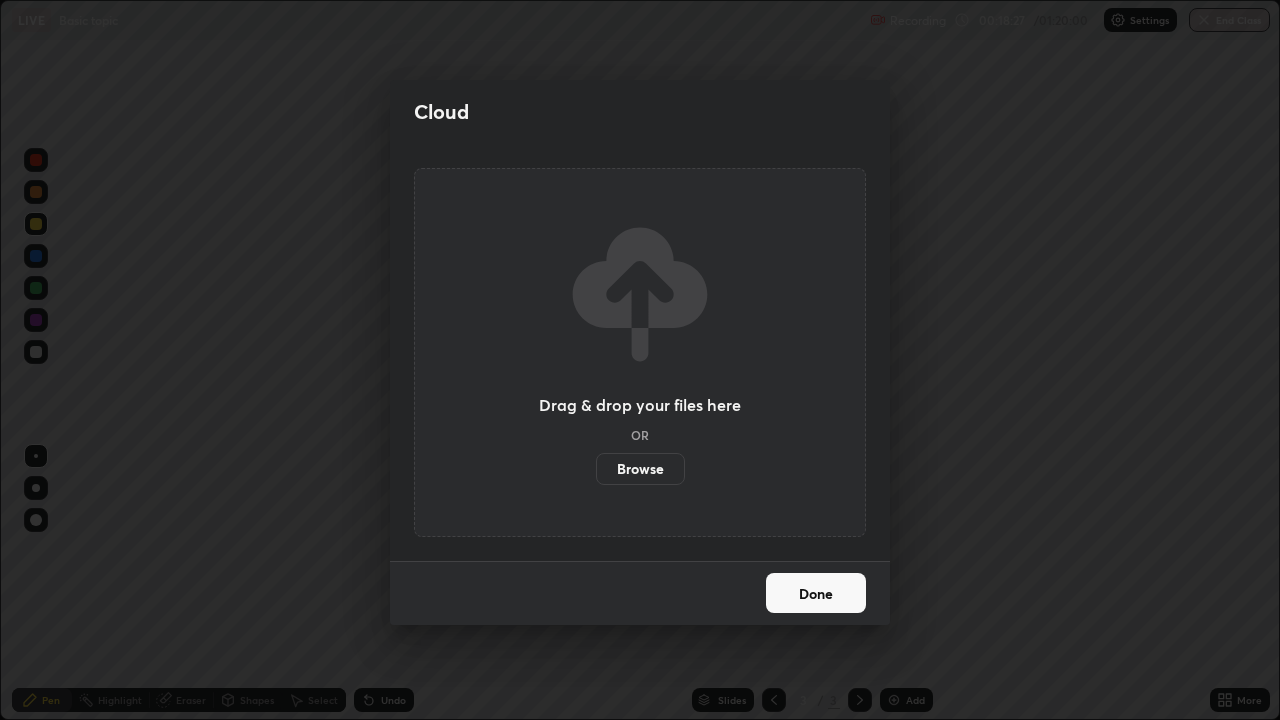 click on "Browse" at bounding box center (640, 469) 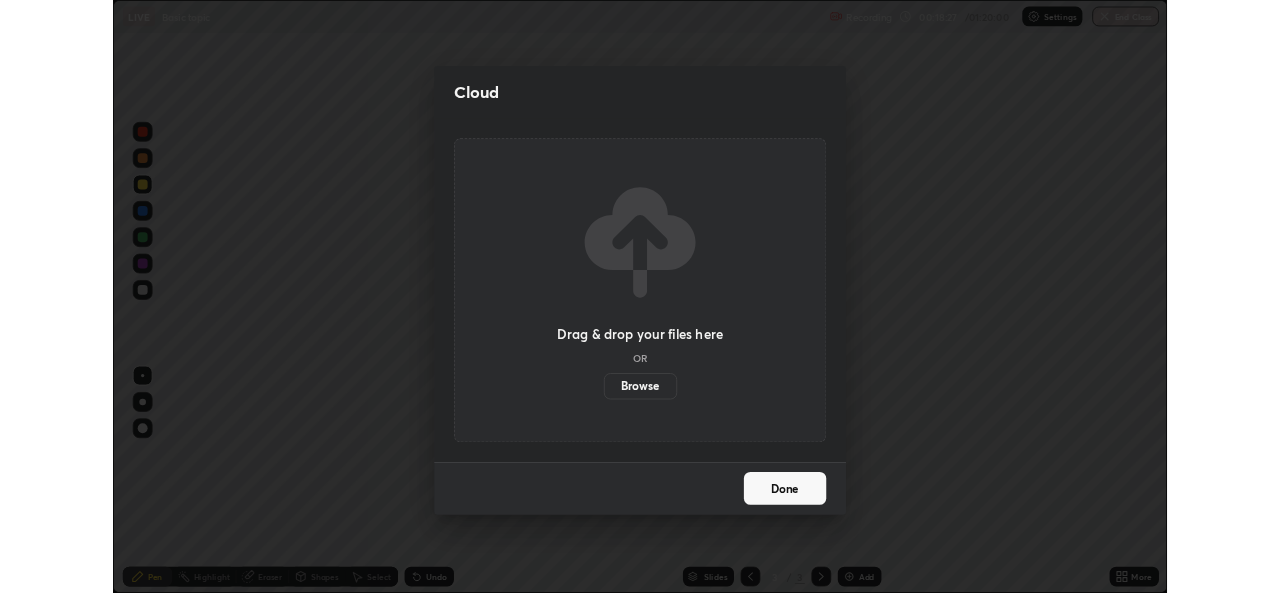 scroll, scrollTop: 593, scrollLeft: 1280, axis: both 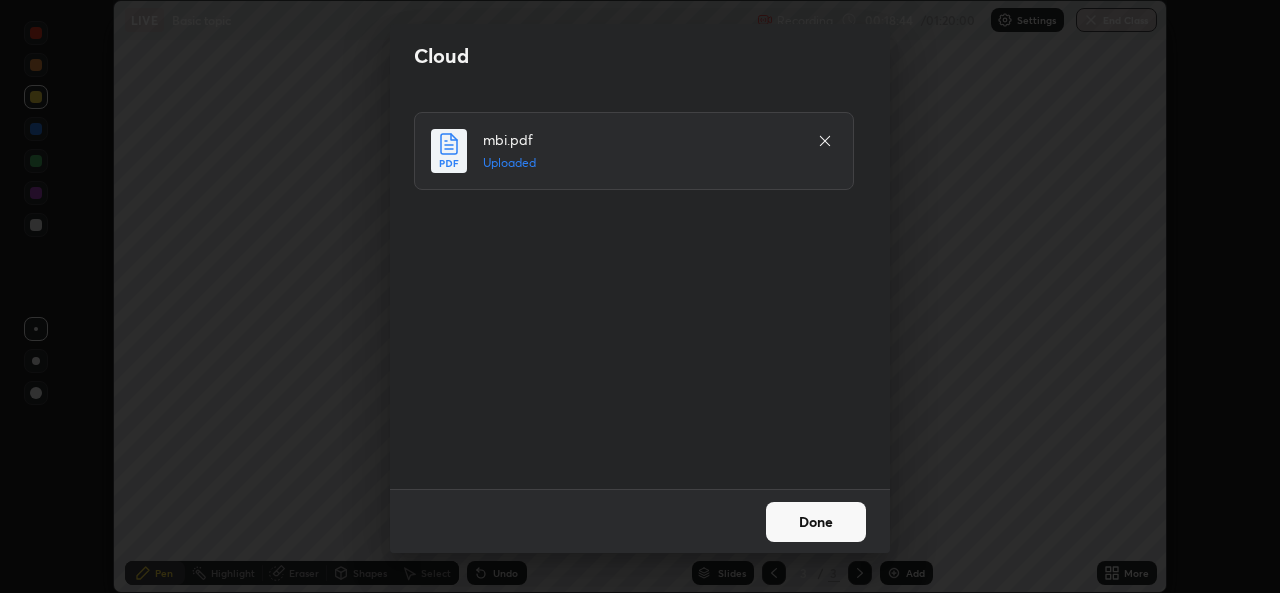 click on "Done" at bounding box center [816, 522] 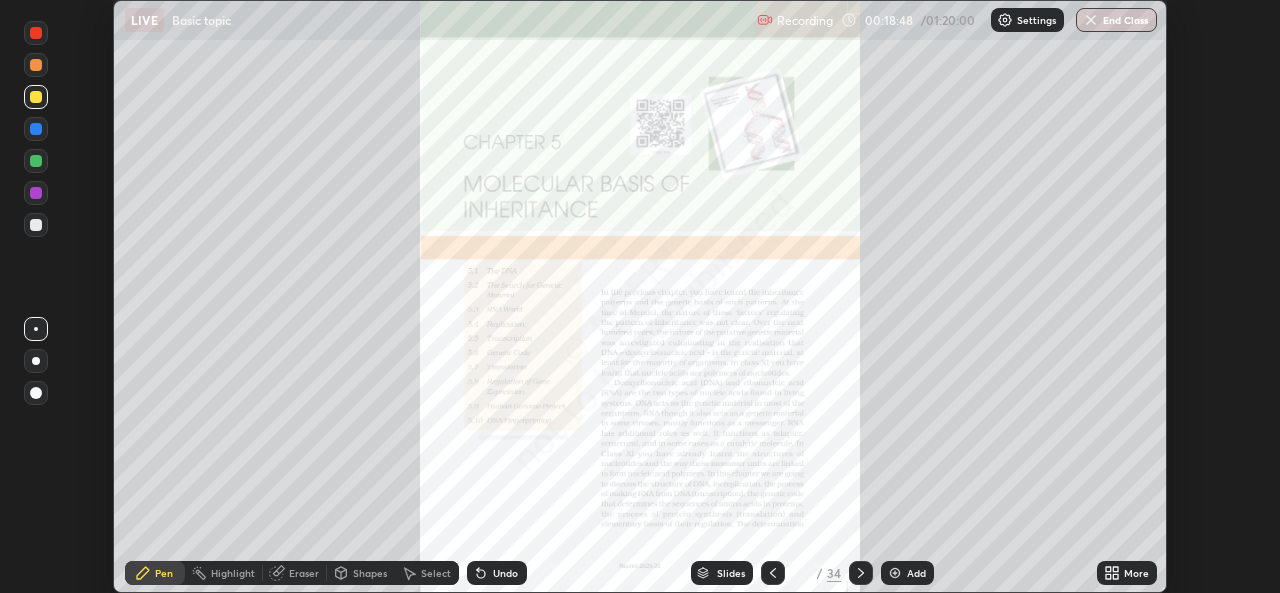 click 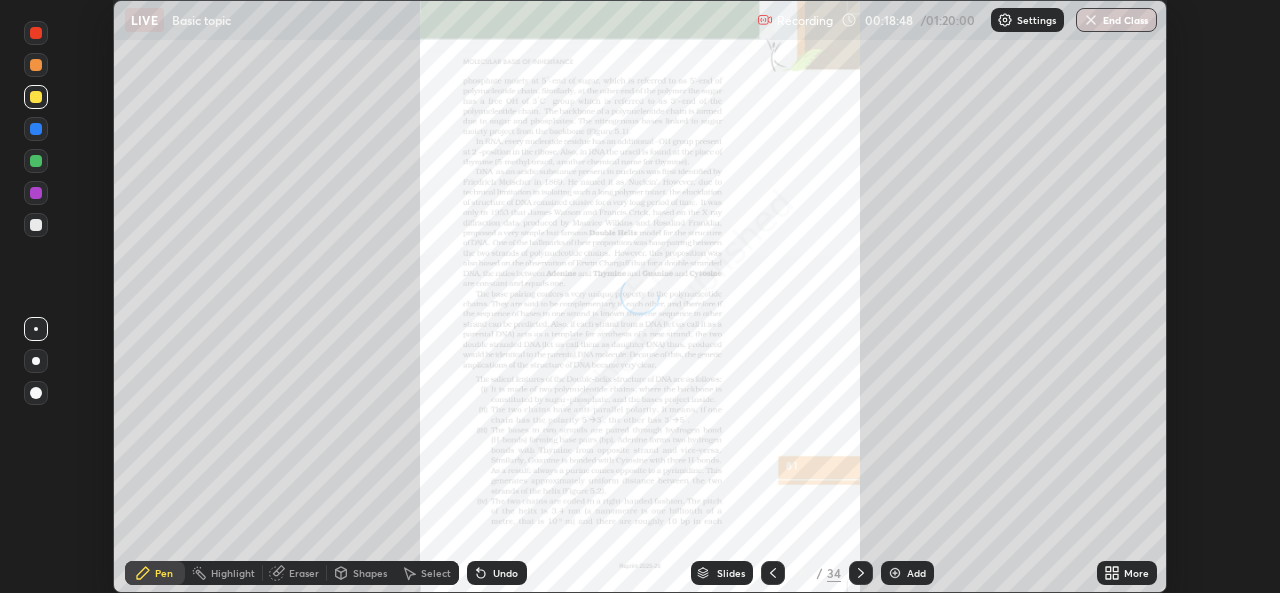 click 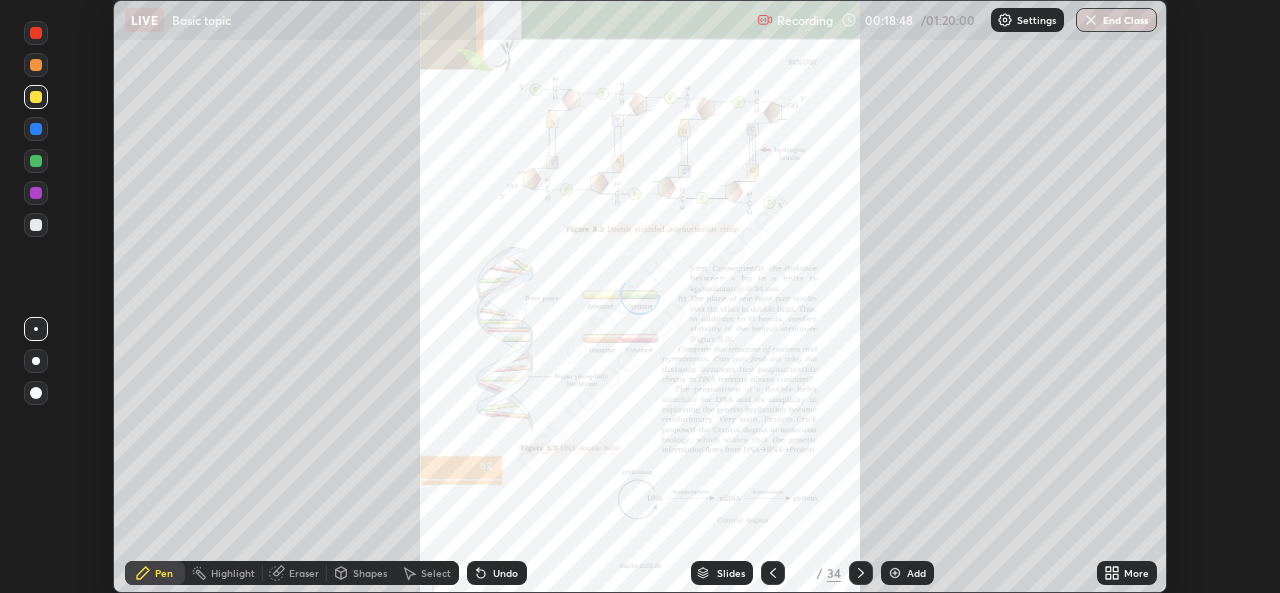 click 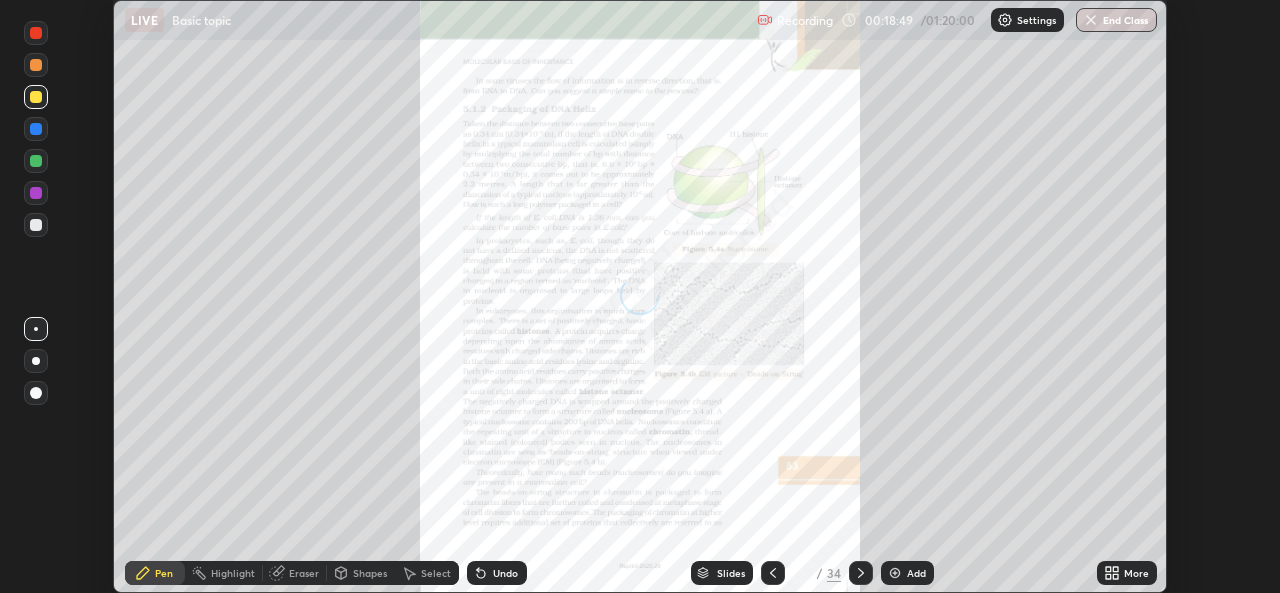 click 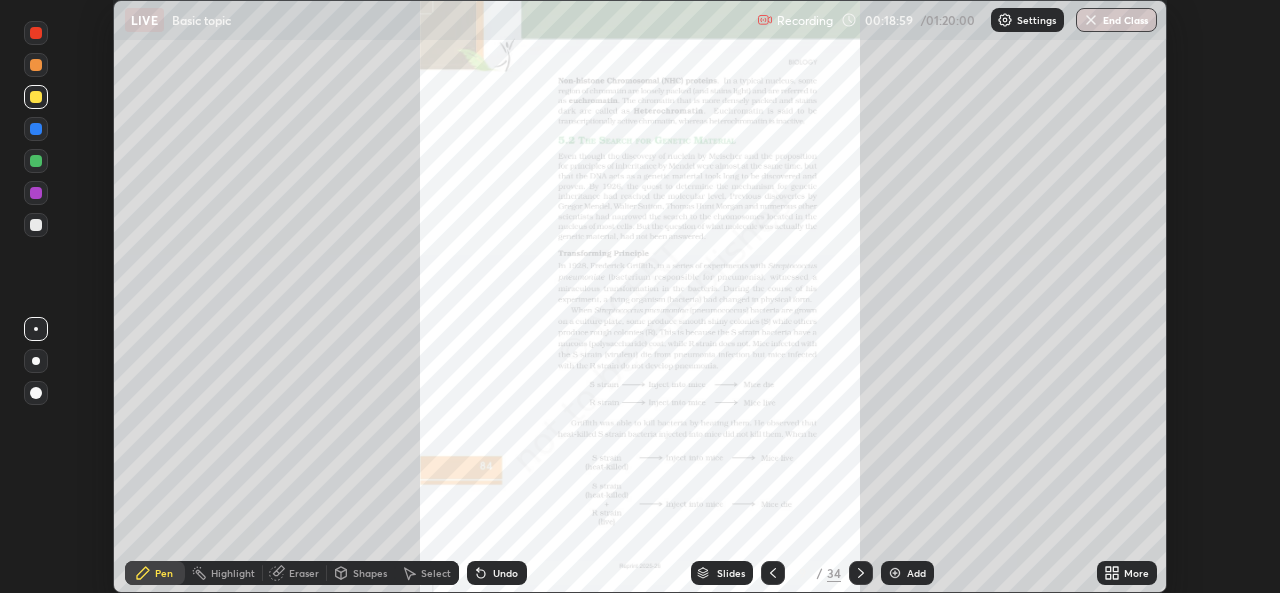 click at bounding box center (861, 573) 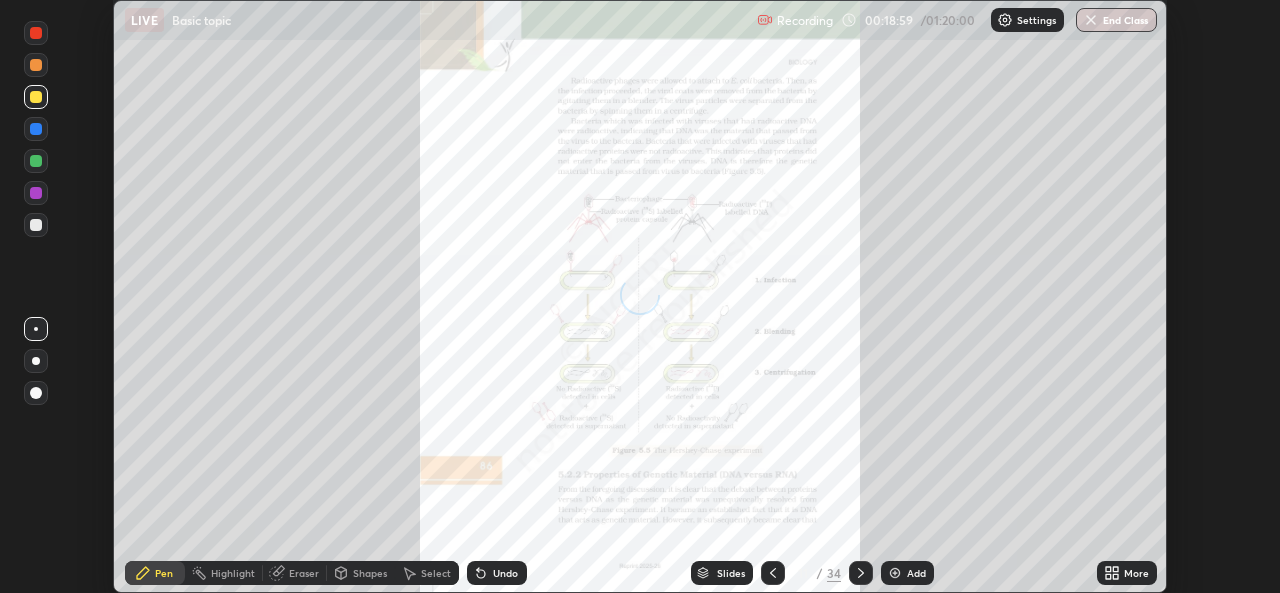 click 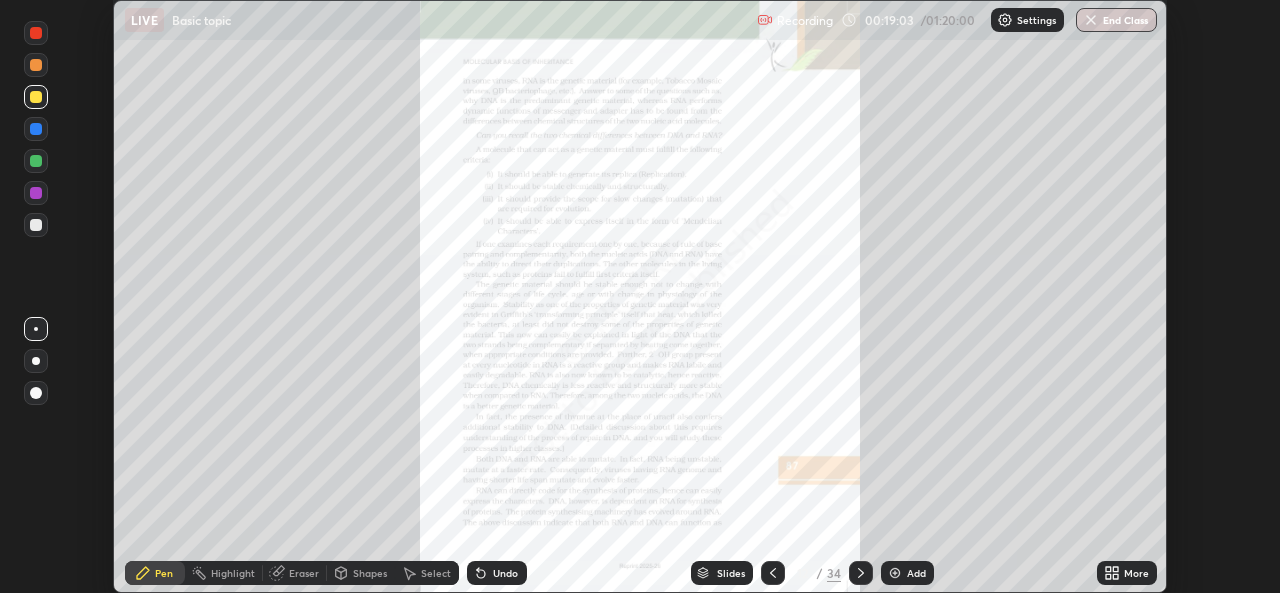 click at bounding box center (861, 573) 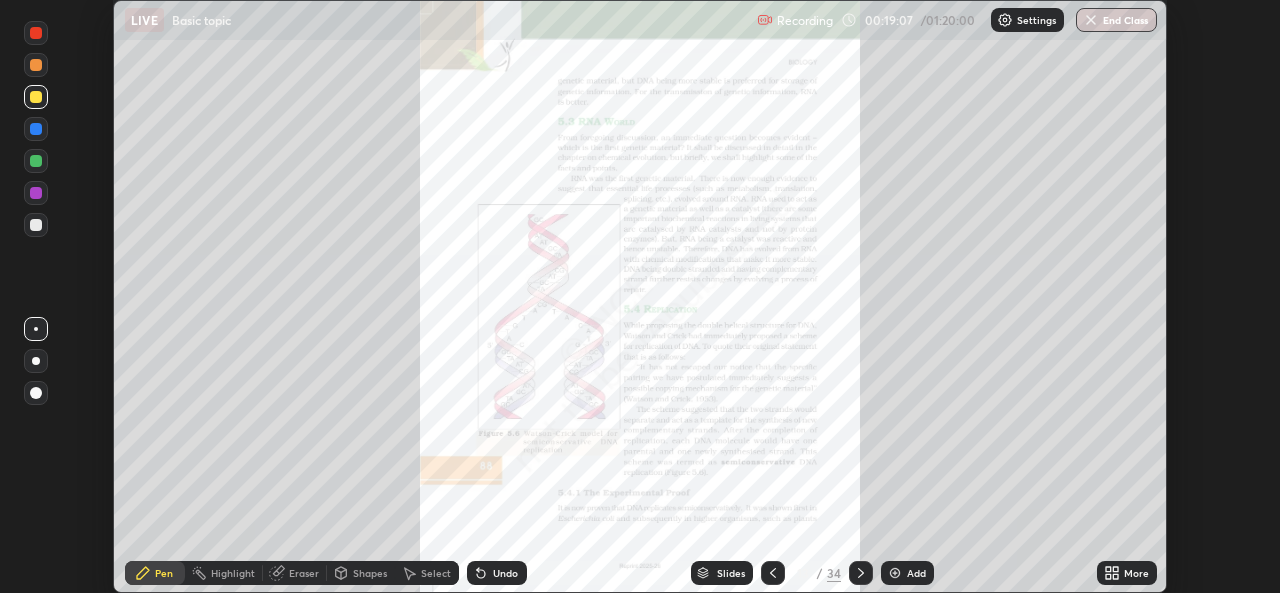 click at bounding box center [861, 573] 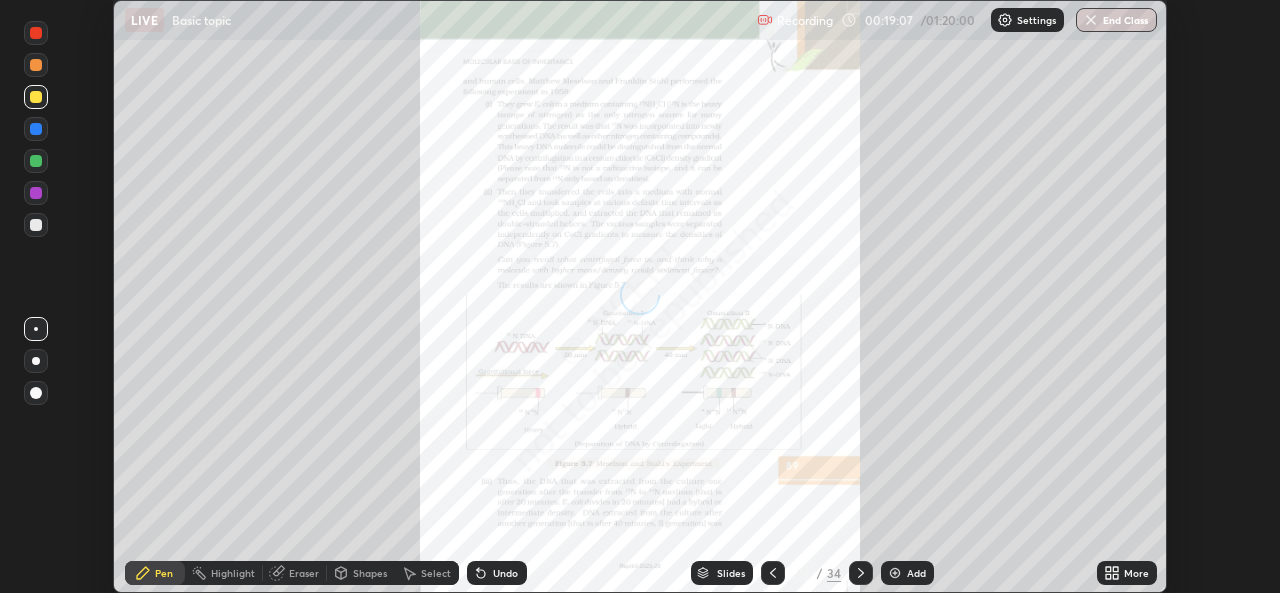 click at bounding box center (861, 573) 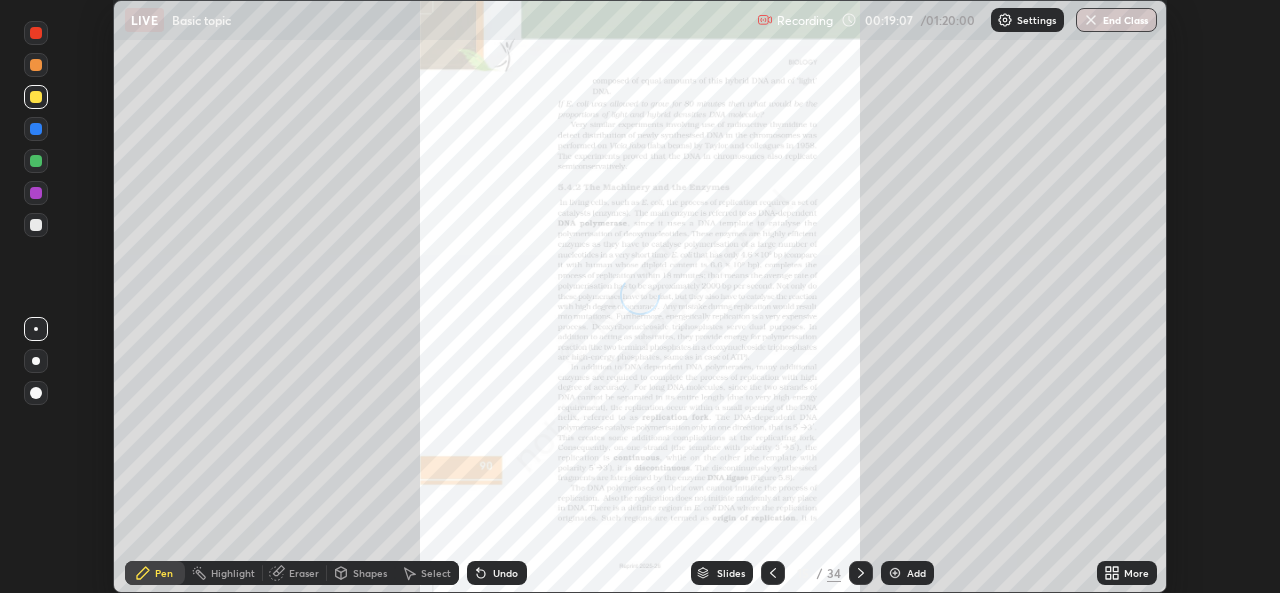 click at bounding box center [861, 573] 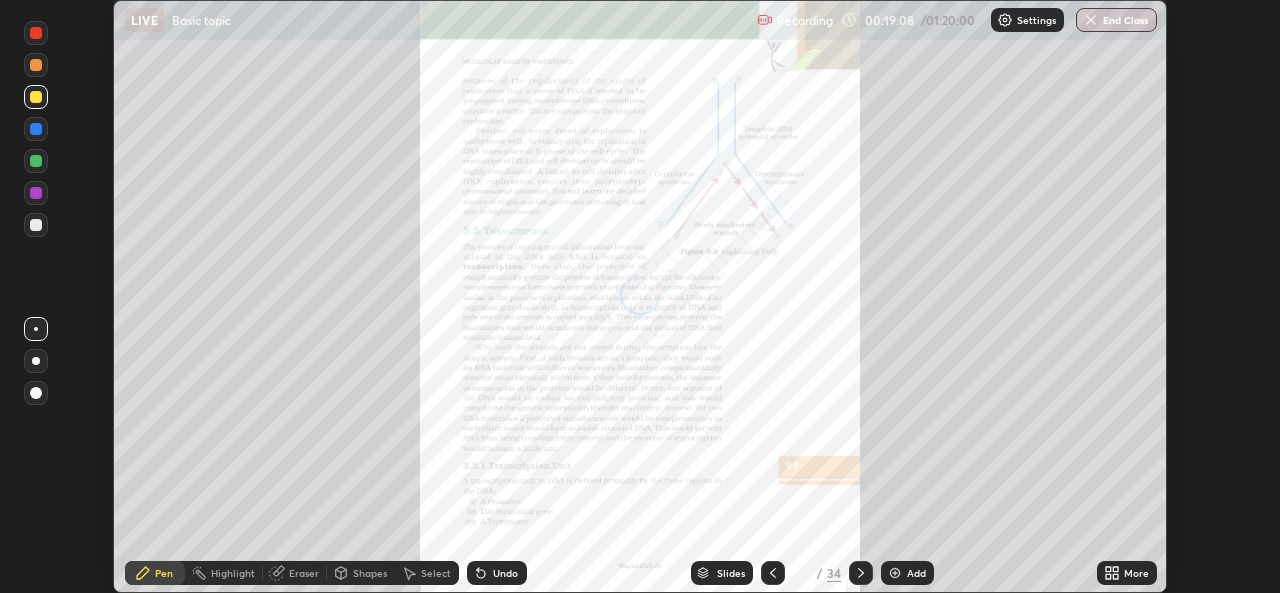 click on "16 / 34" at bounding box center (817, 573) 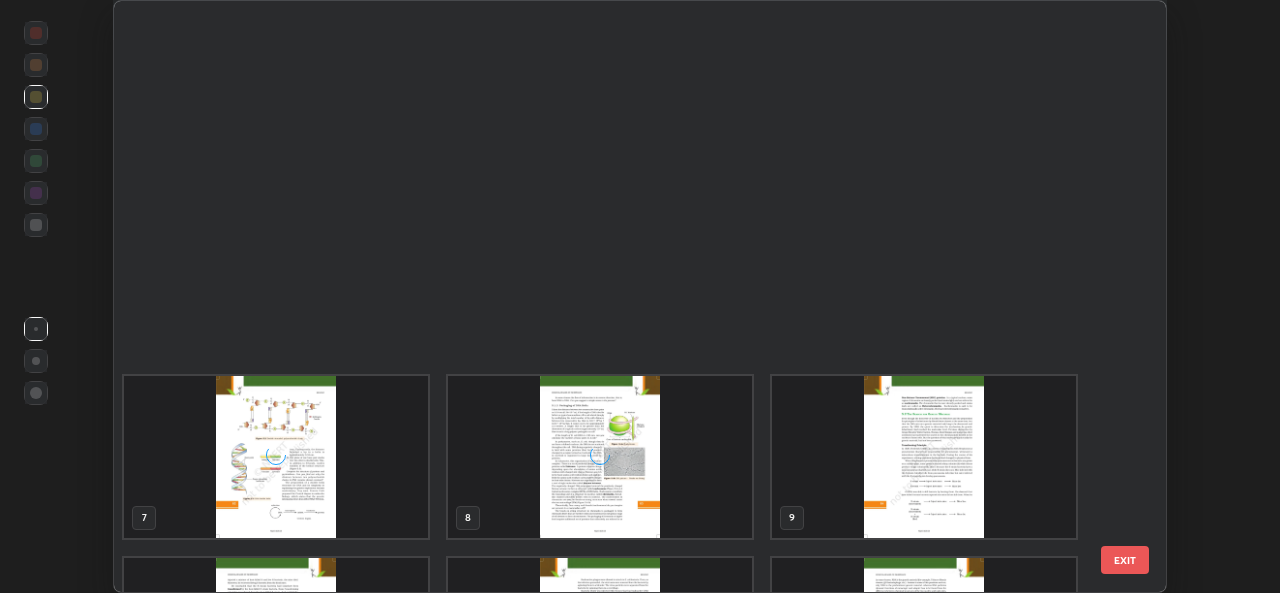 scroll, scrollTop: 502, scrollLeft: 0, axis: vertical 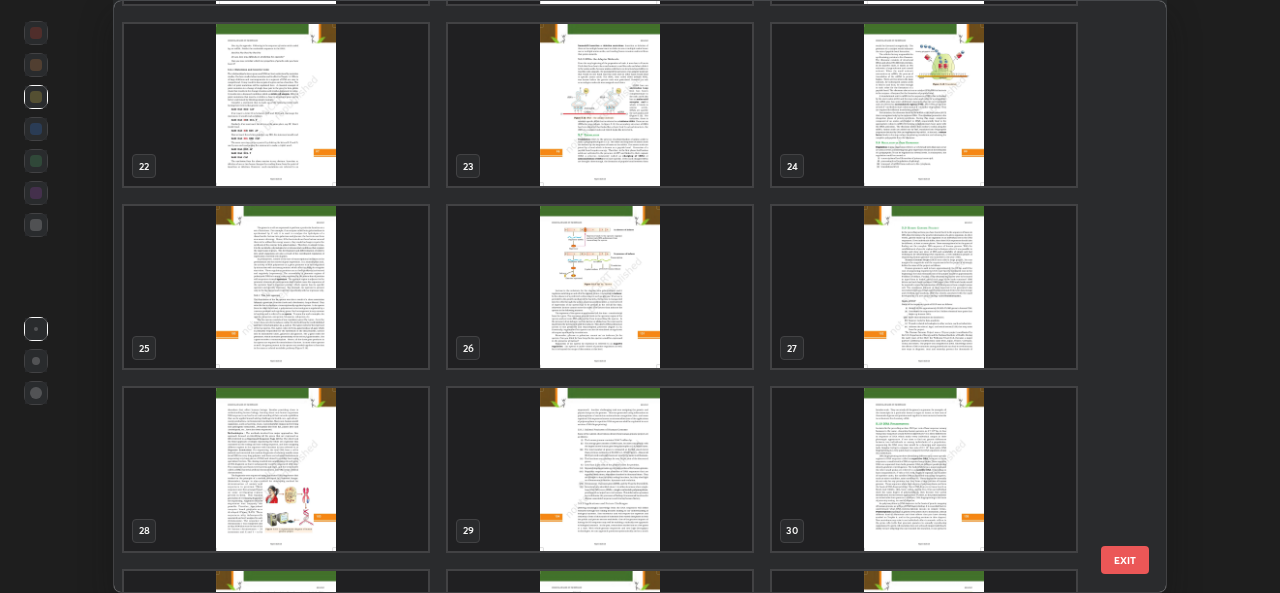 click at bounding box center (924, 287) 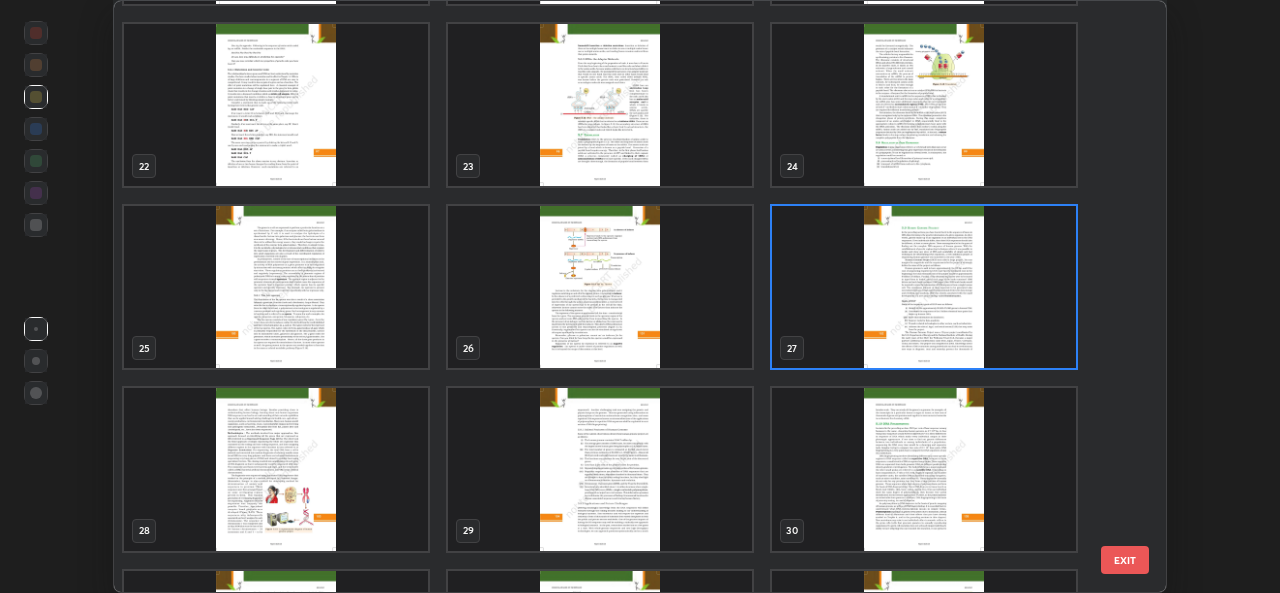 click at bounding box center [924, 287] 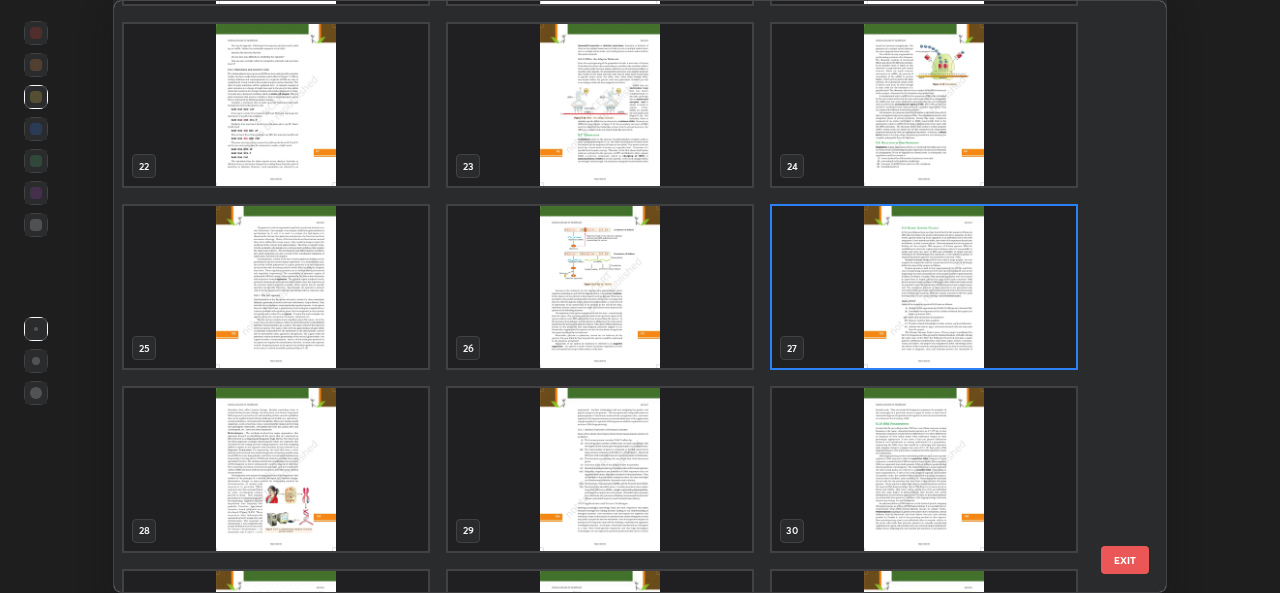click at bounding box center (924, 287) 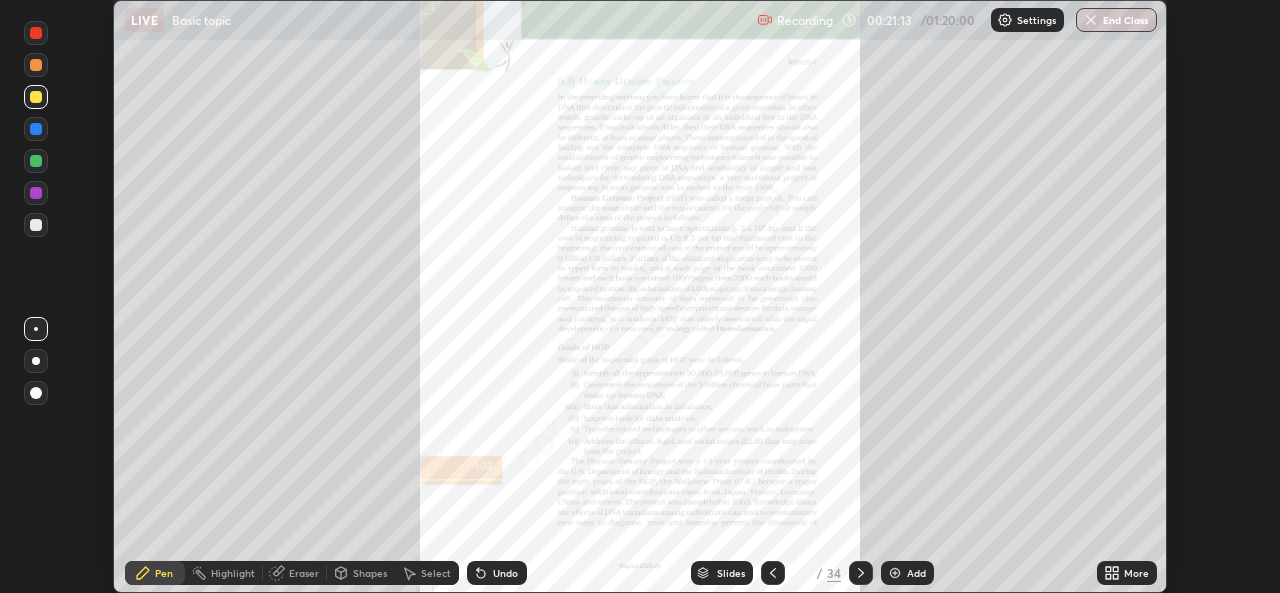 click on "More" at bounding box center [1136, 573] 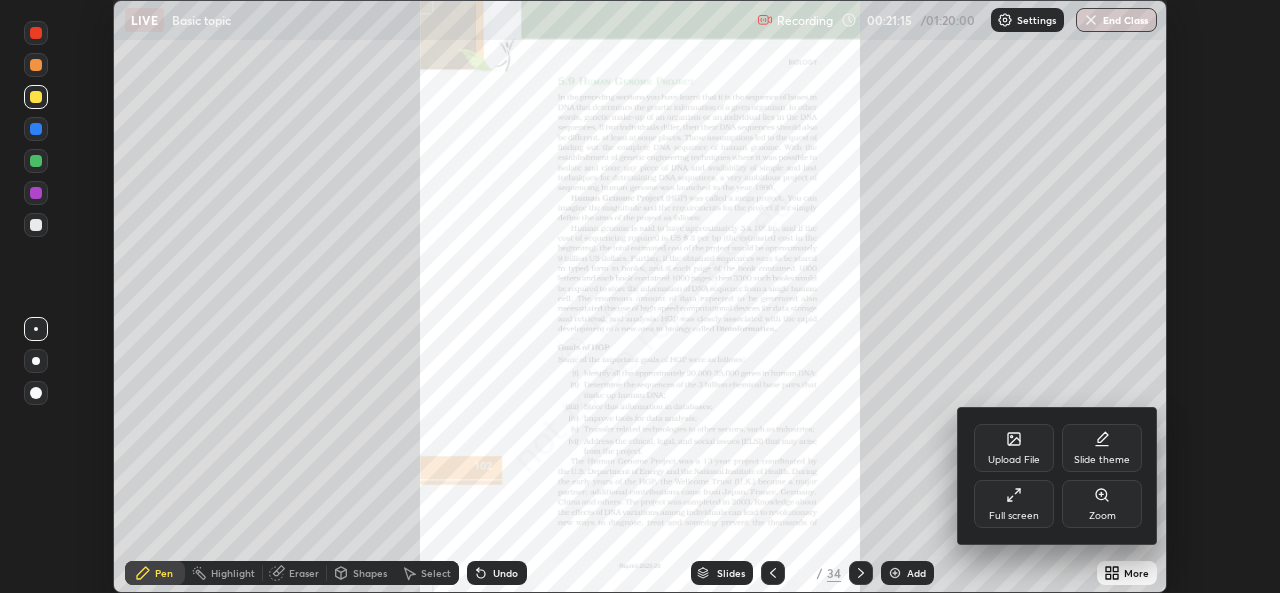 click on "Zoom" at bounding box center (1102, 516) 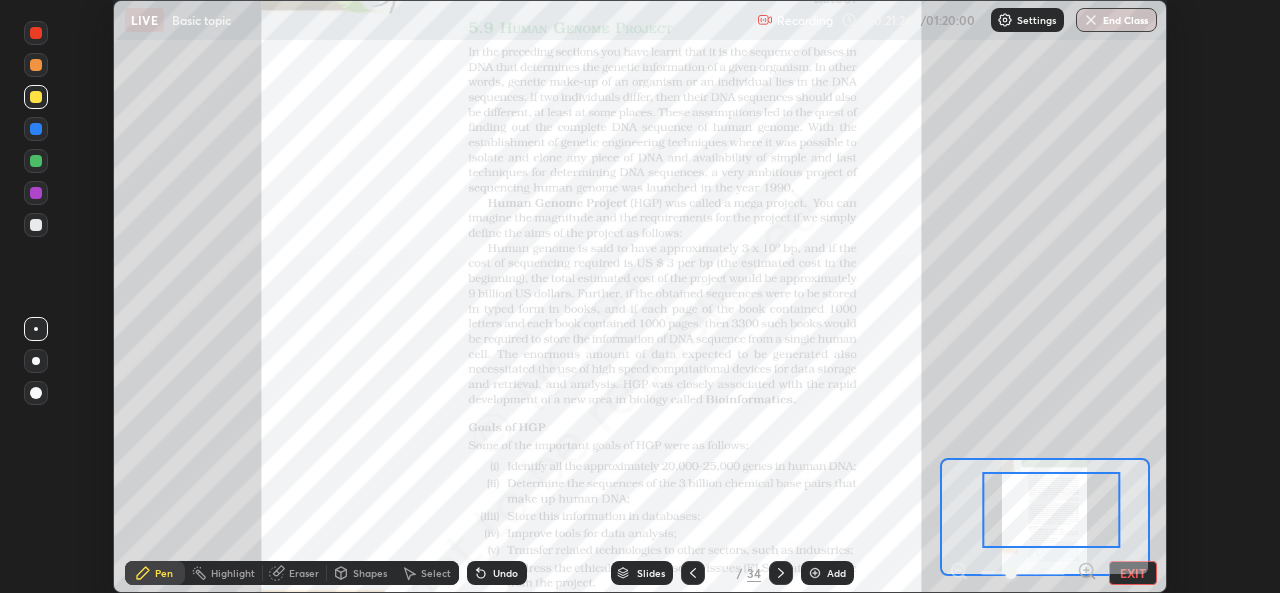 click at bounding box center (1051, 510) 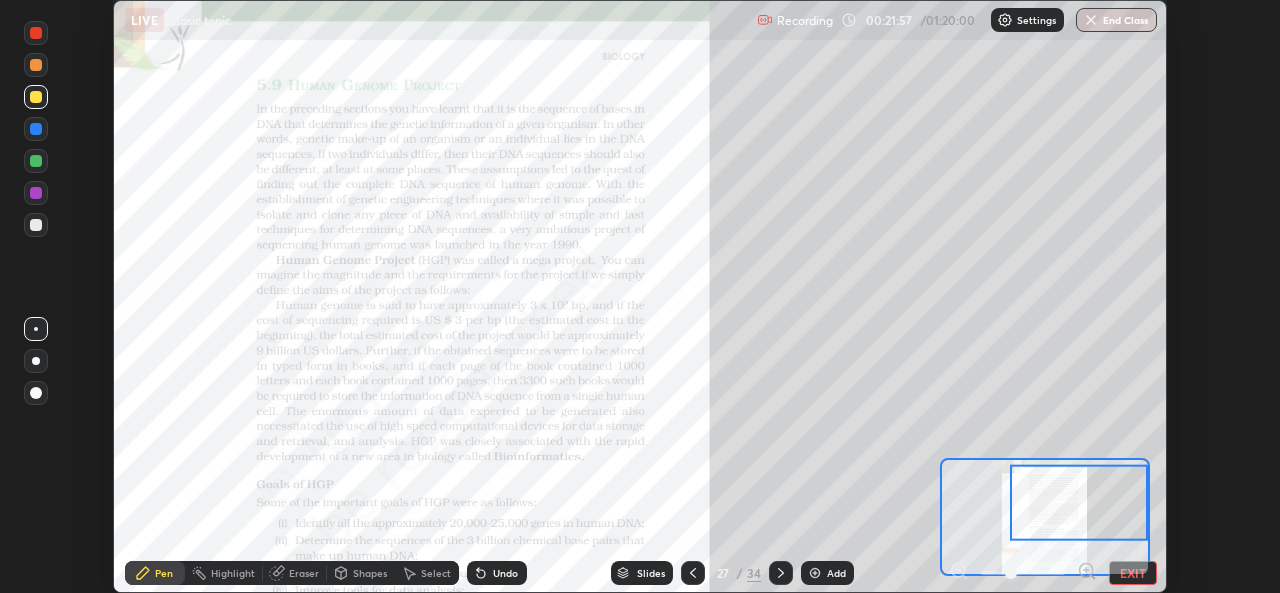 click 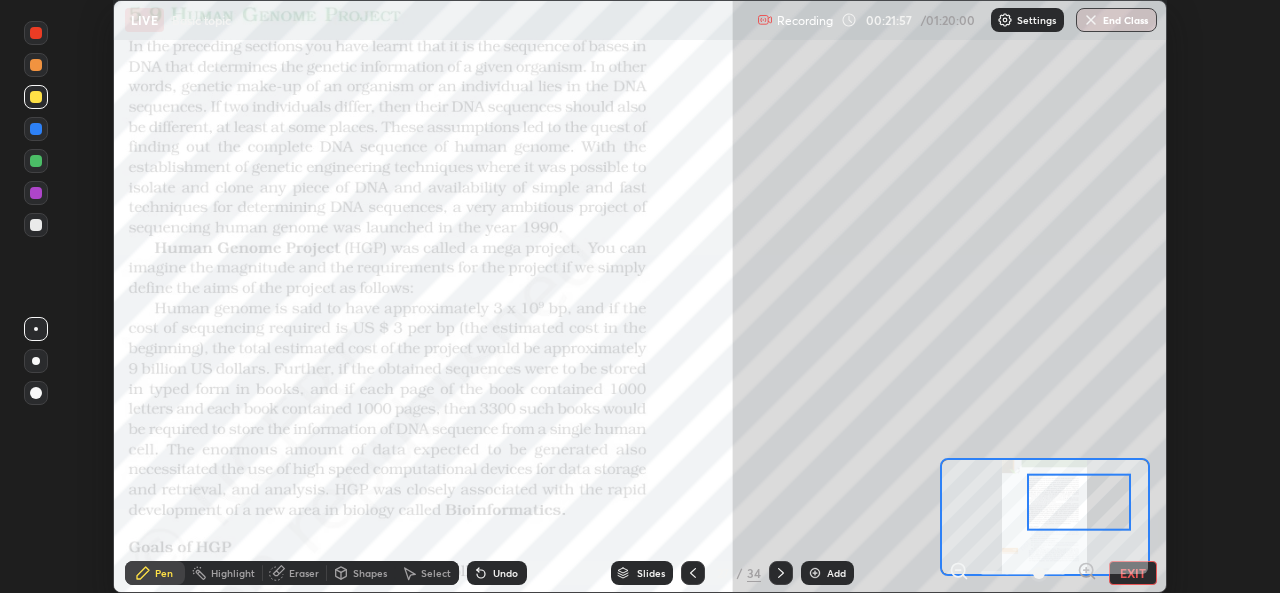 click 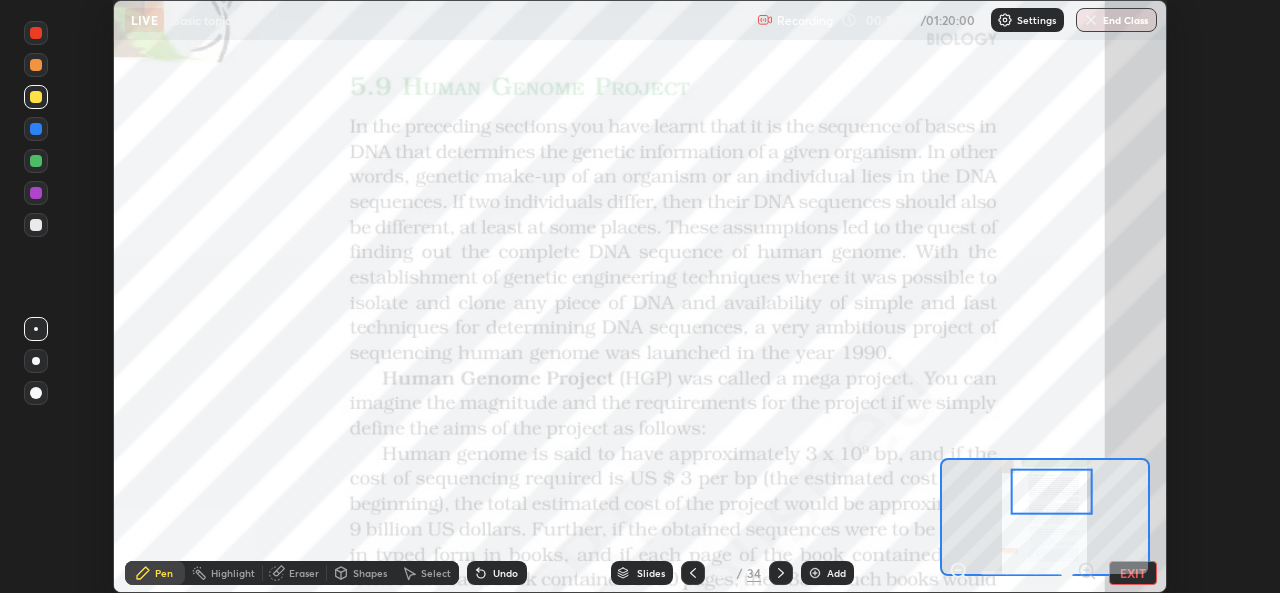 click on "Setting up your live class" at bounding box center [640, 296] 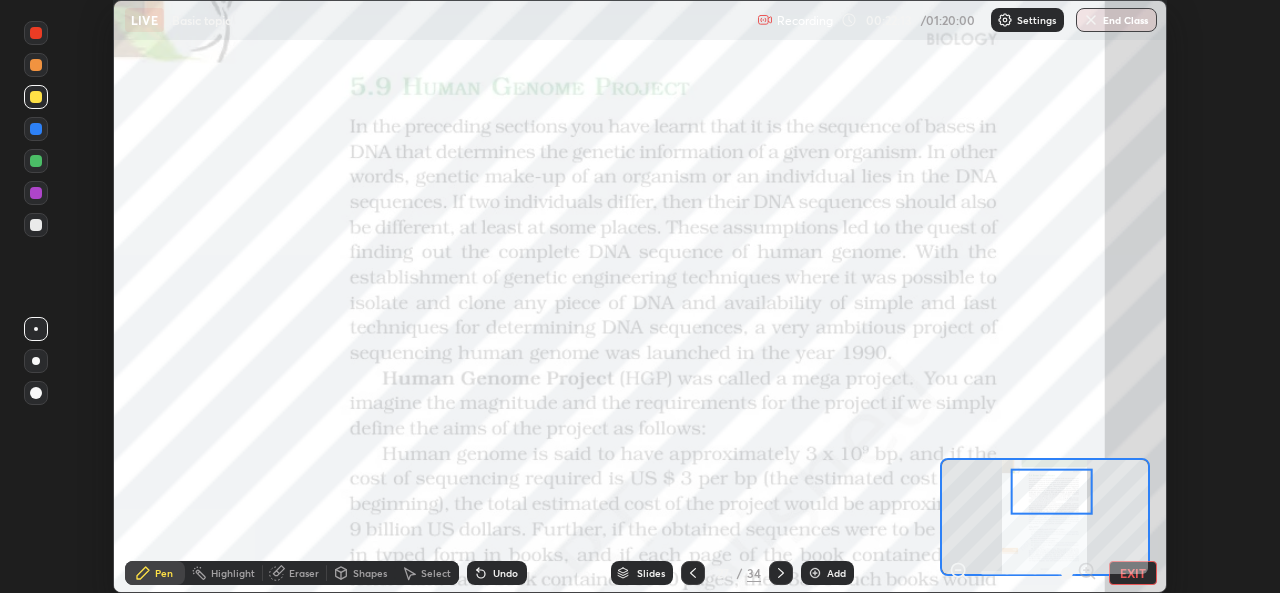 click on "EXIT" at bounding box center [1133, 573] 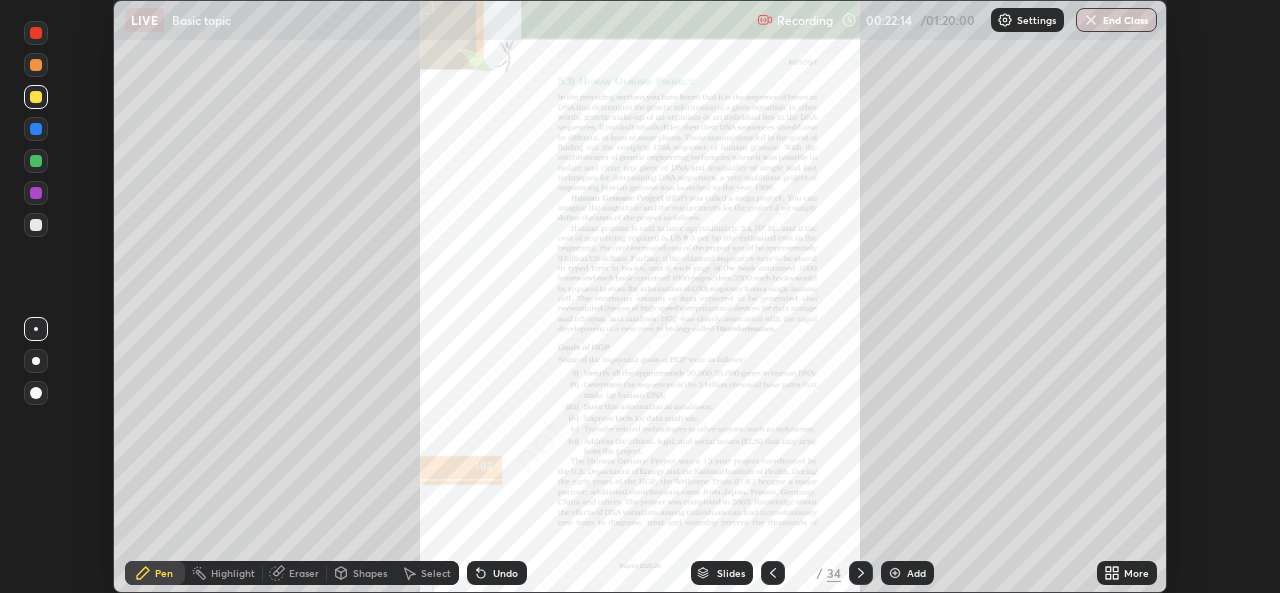 click on "More" at bounding box center [1136, 573] 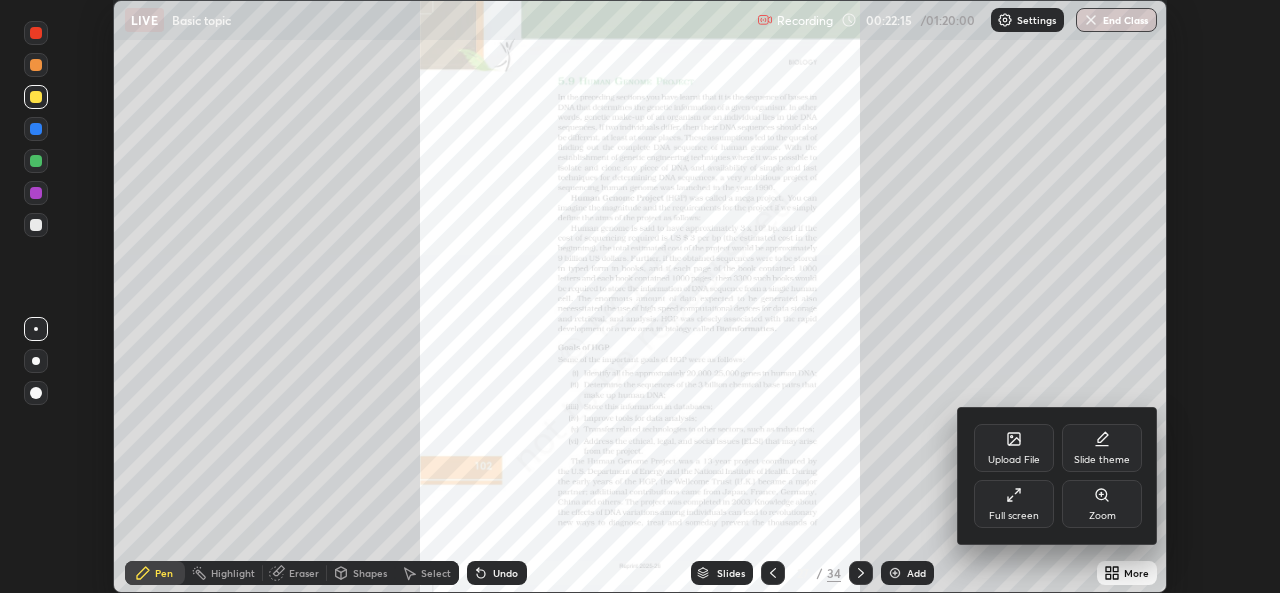 click on "Full screen" at bounding box center (1014, 504) 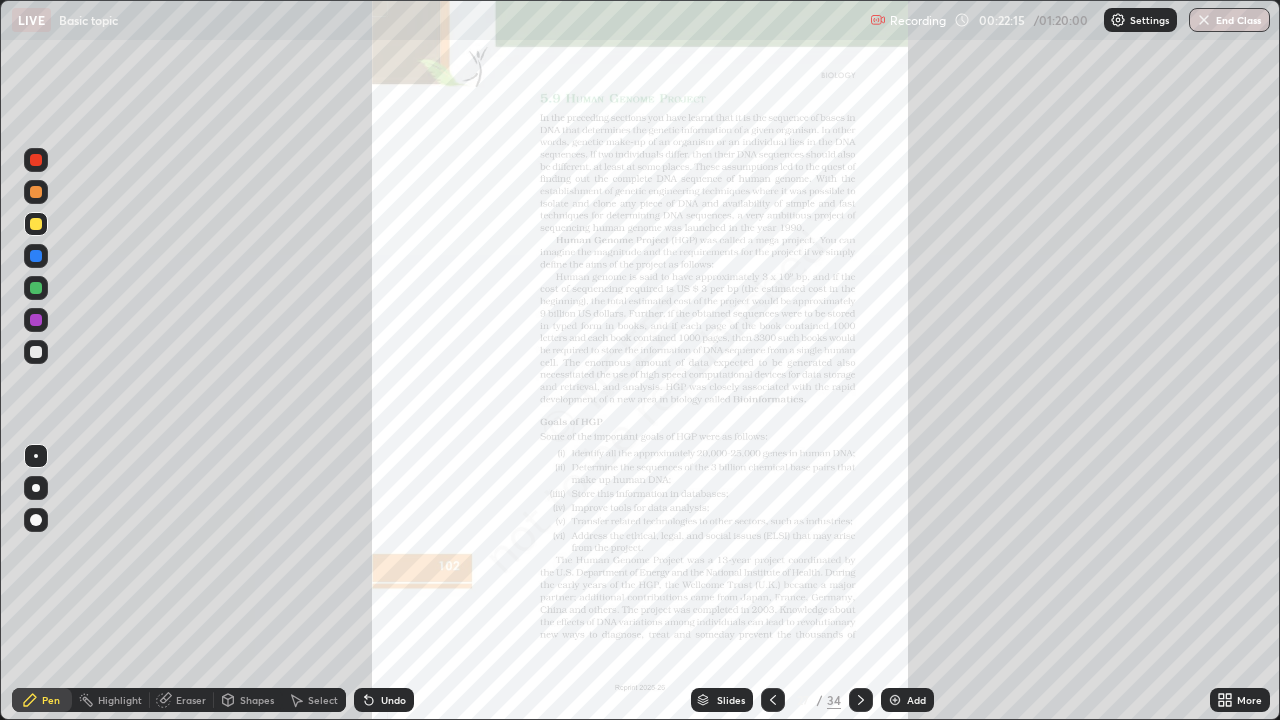 scroll, scrollTop: 99280, scrollLeft: 98720, axis: both 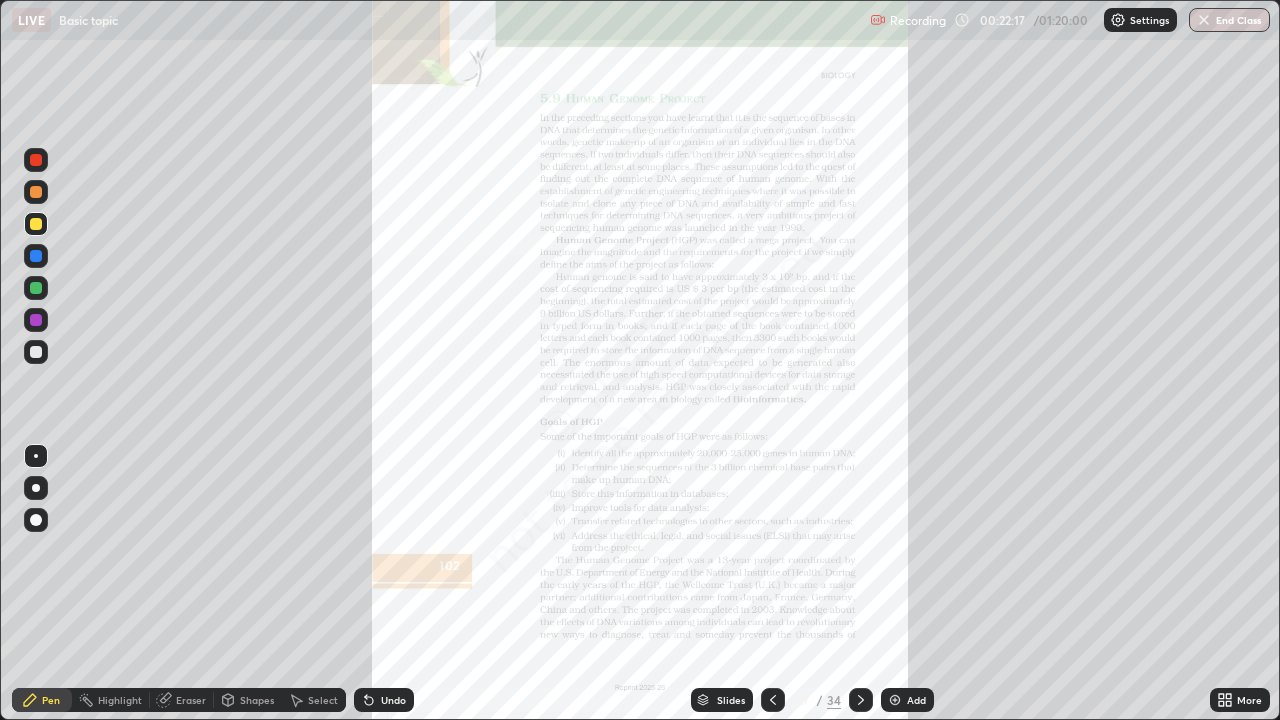 click 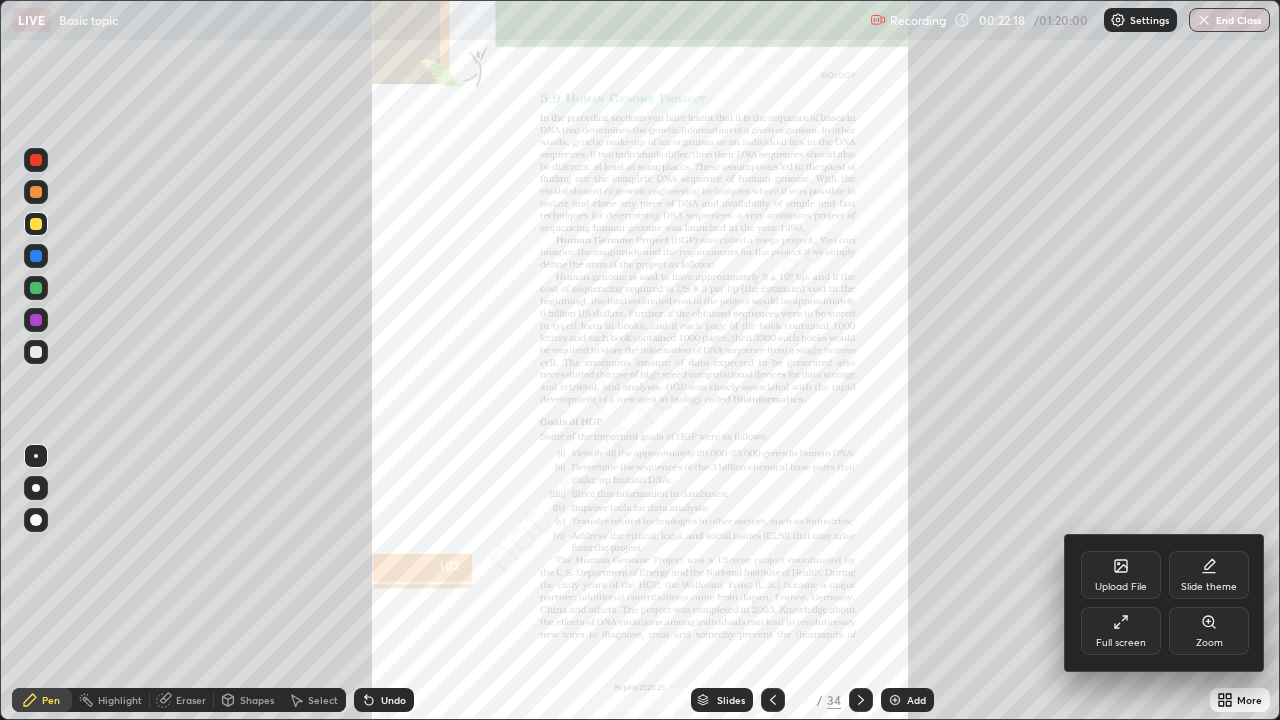 click 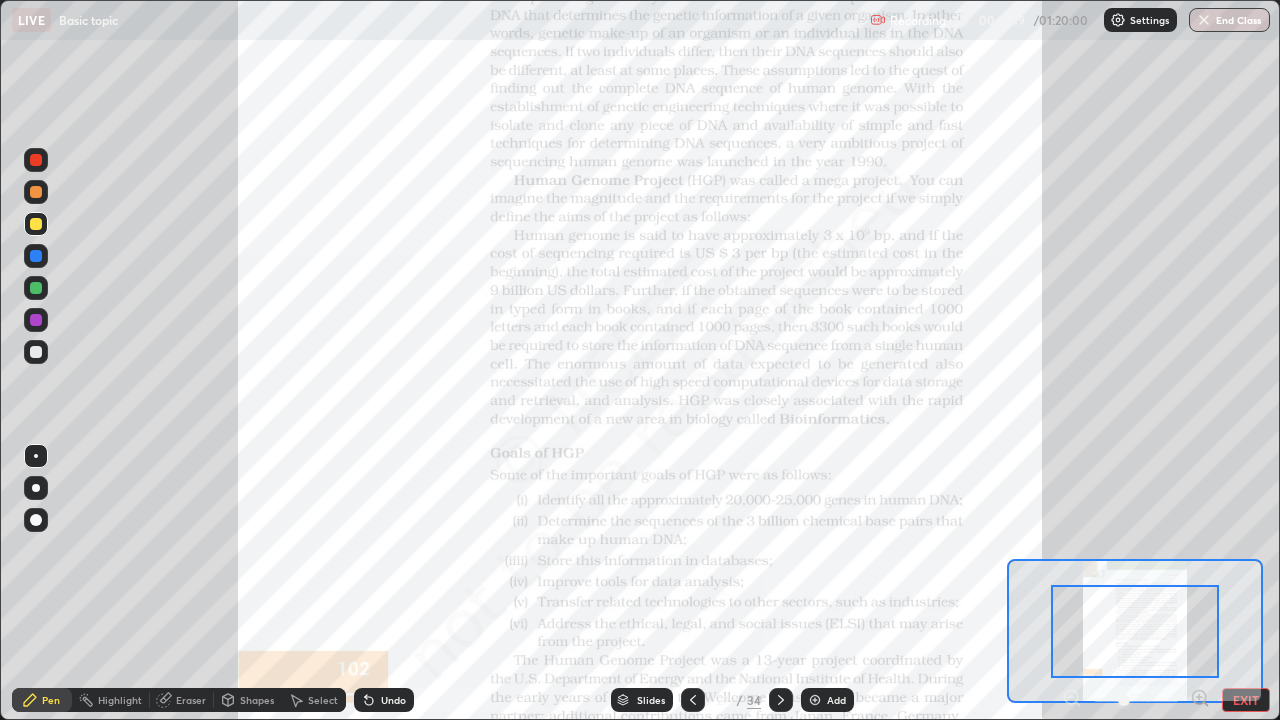 click 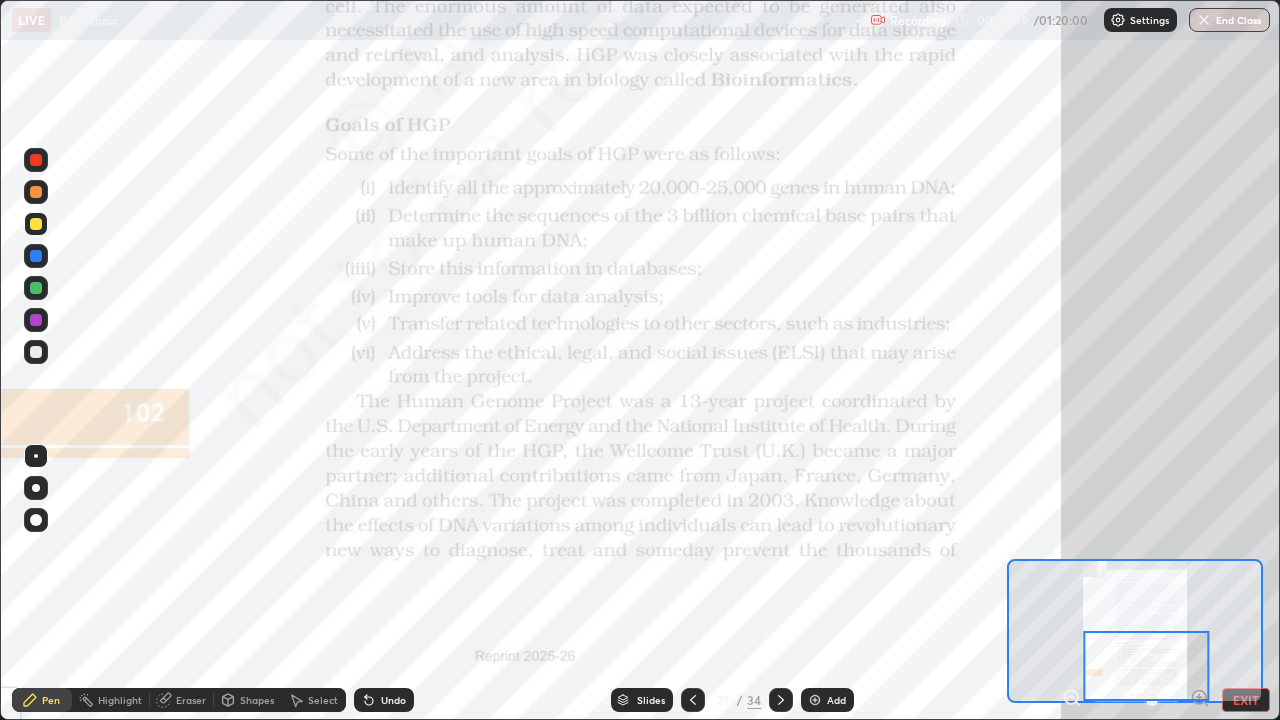click at bounding box center [1147, 666] 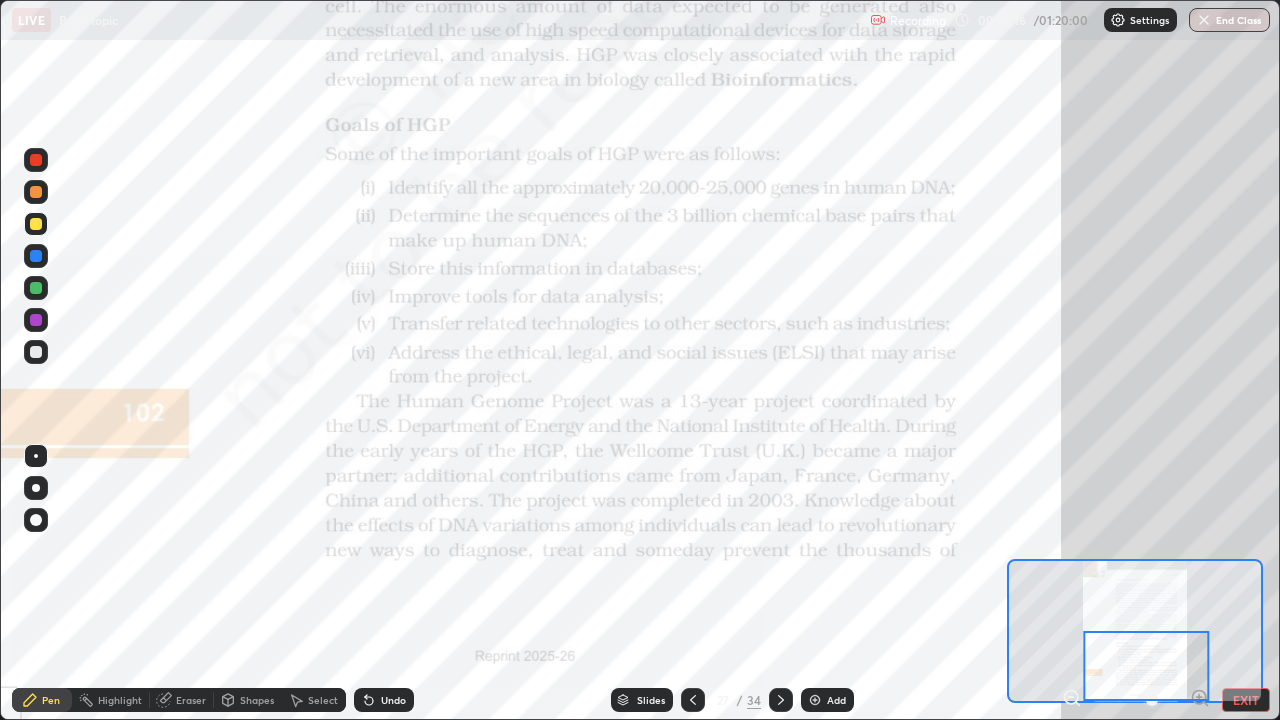 click 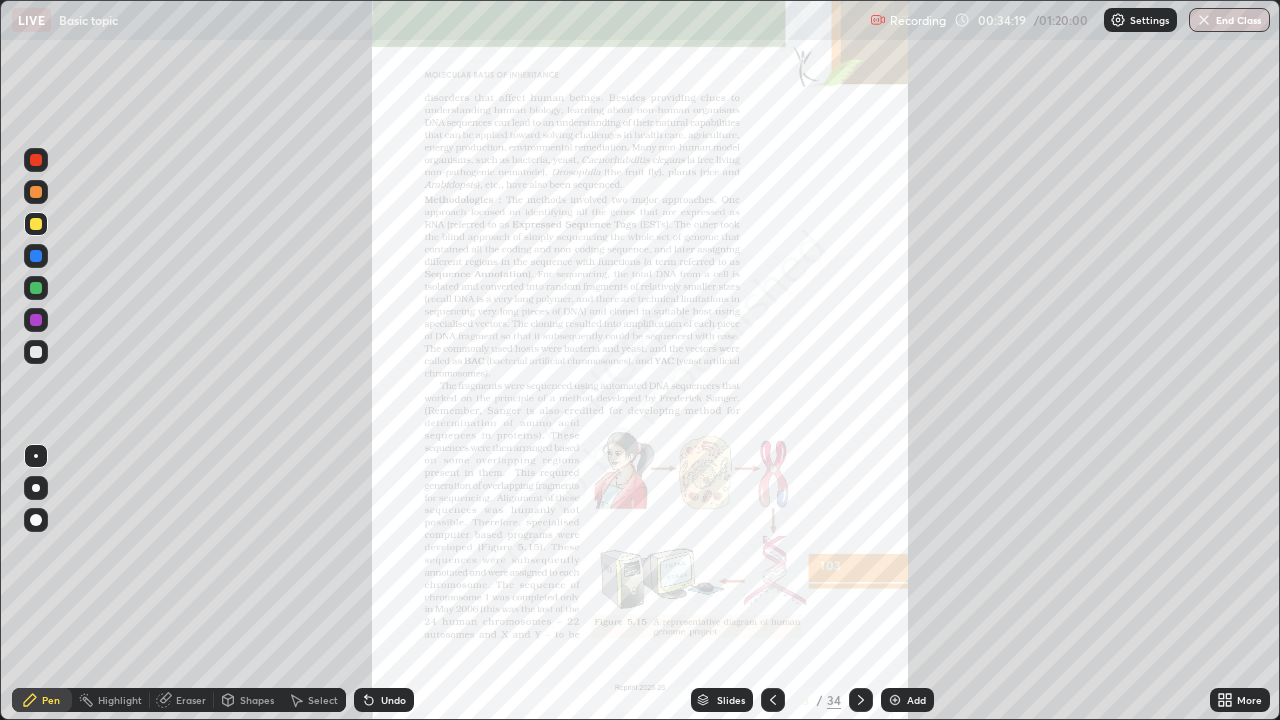 click 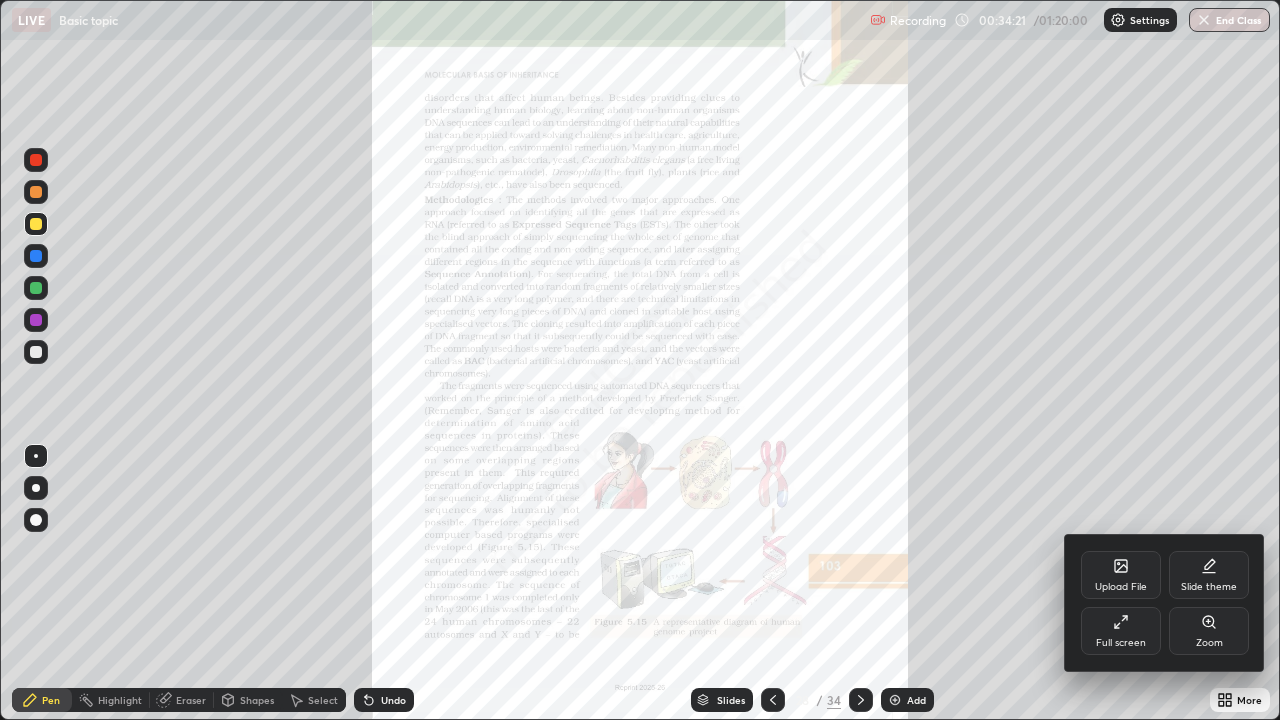 click on "Zoom" at bounding box center (1209, 643) 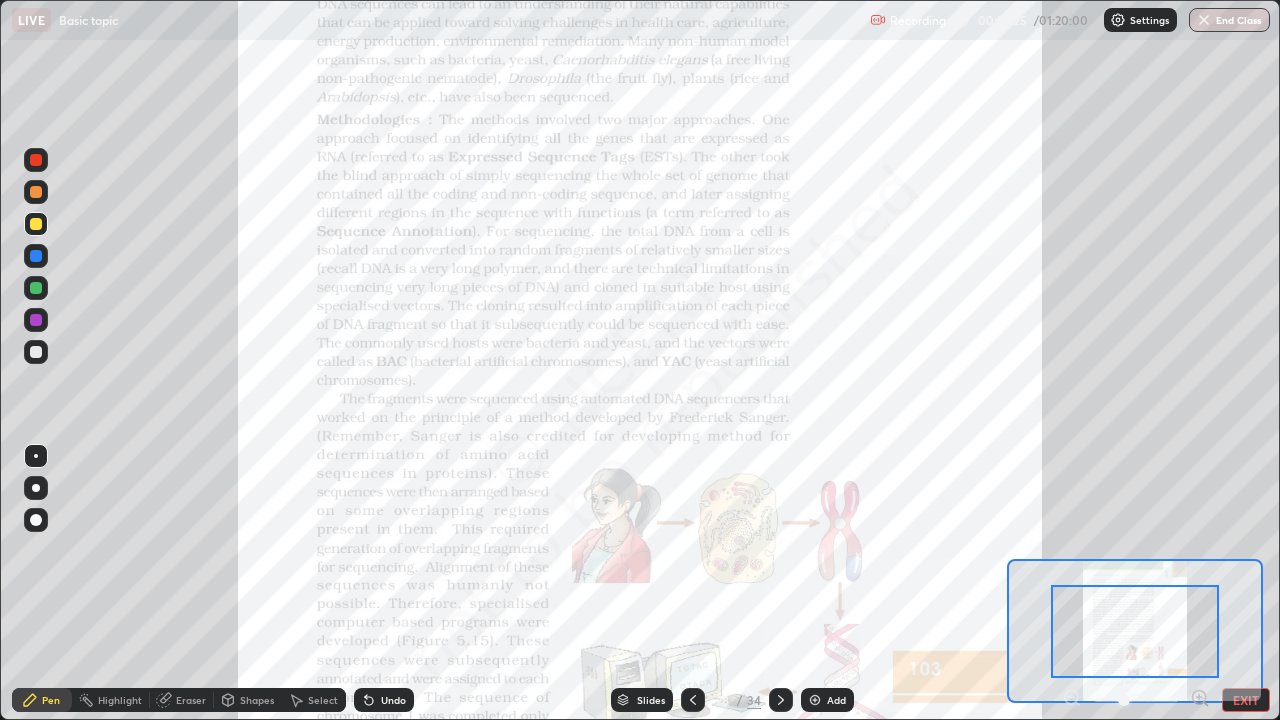 click 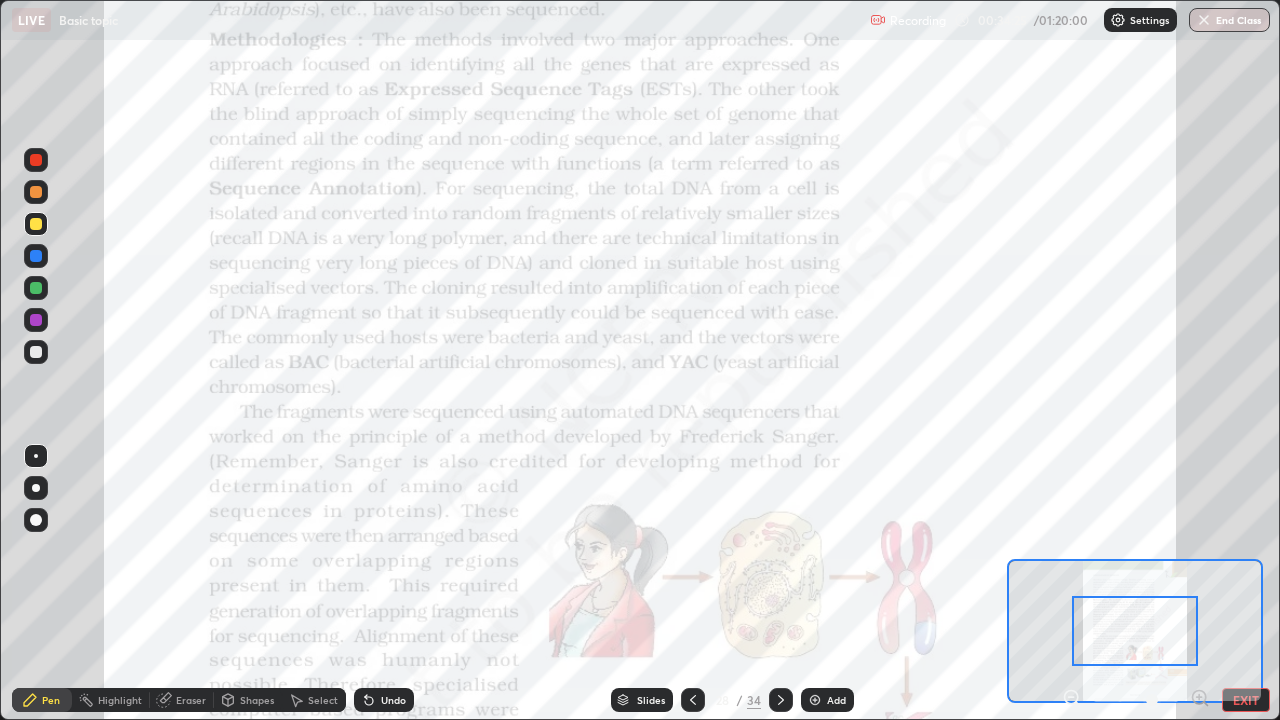 click 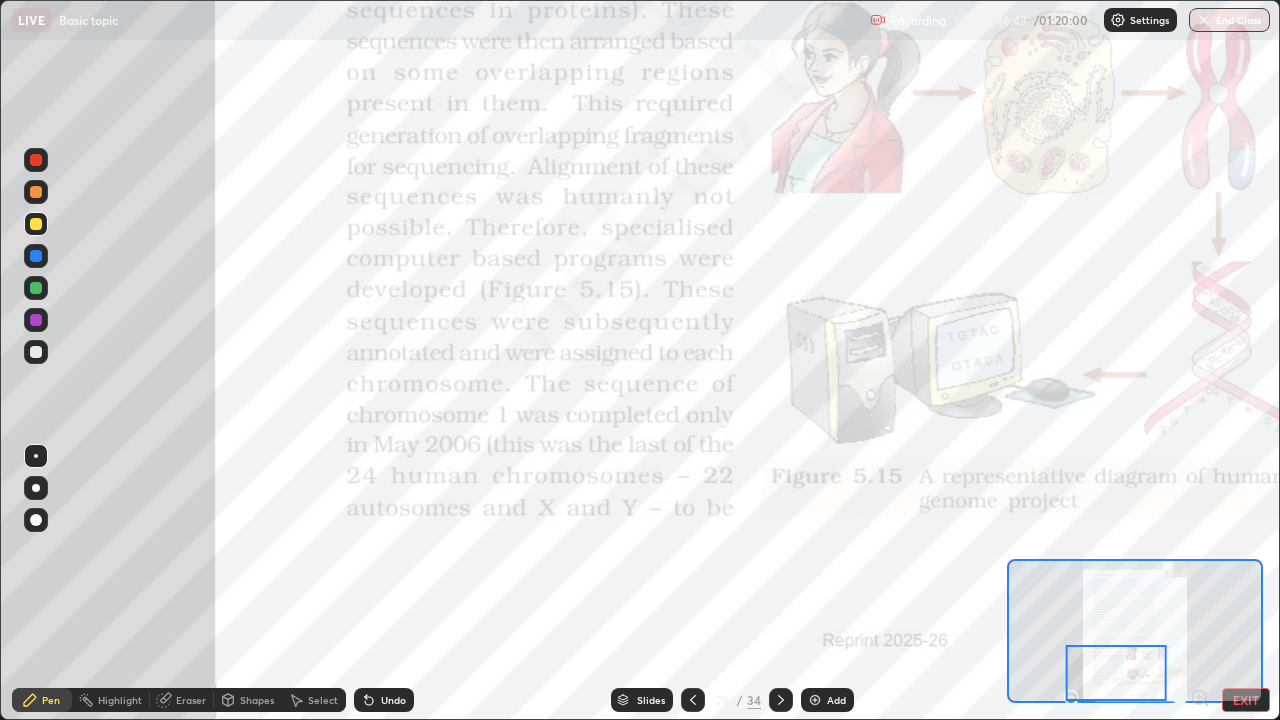 click 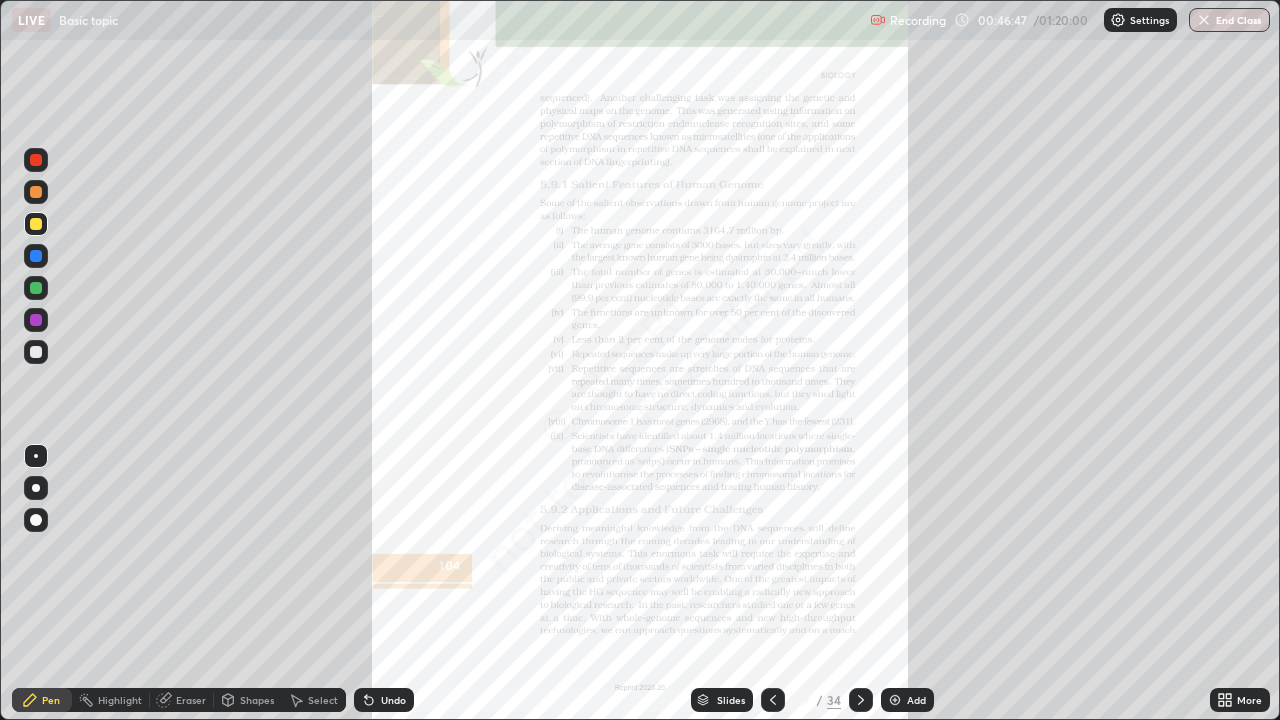 click on "More" at bounding box center (1249, 700) 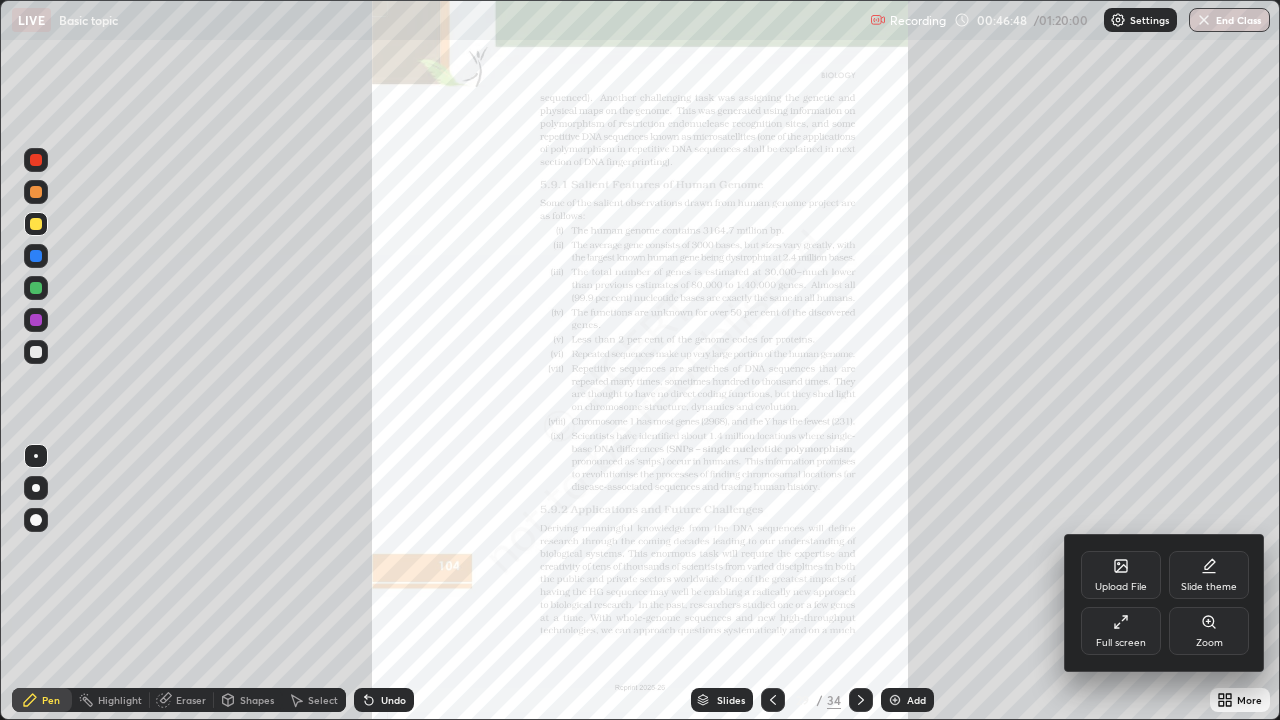 click on "Zoom" at bounding box center [1209, 631] 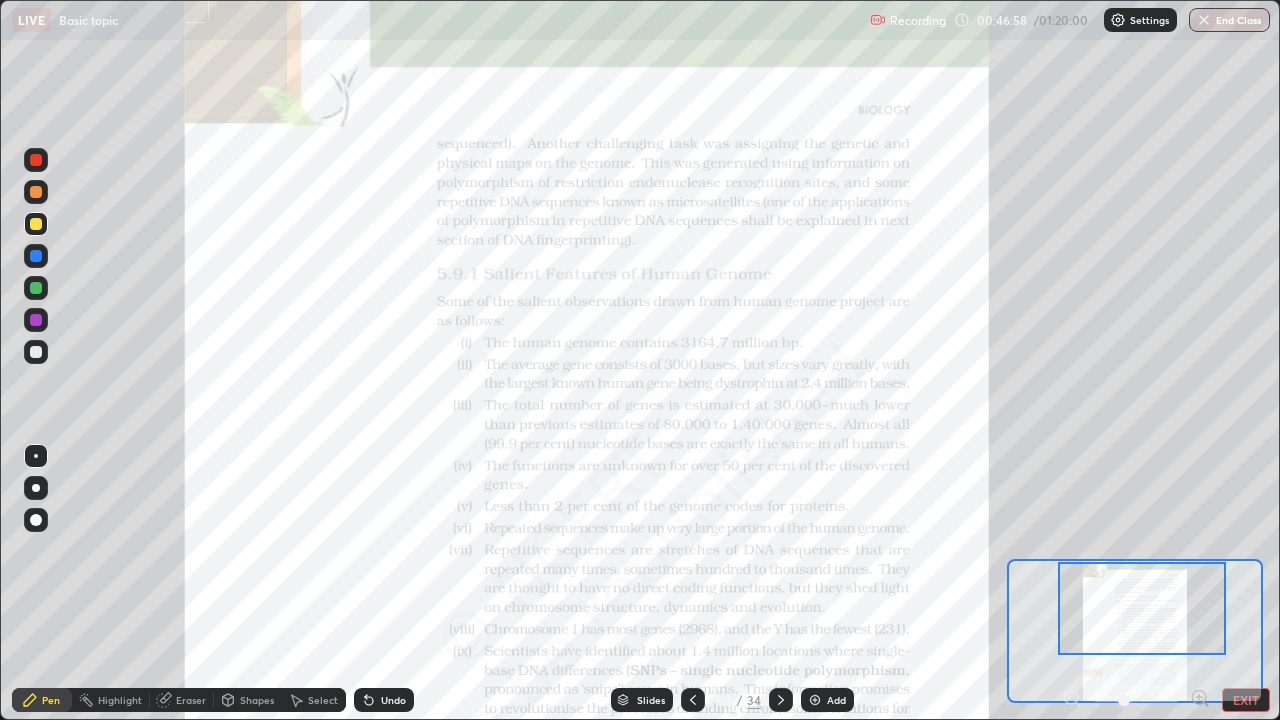 click 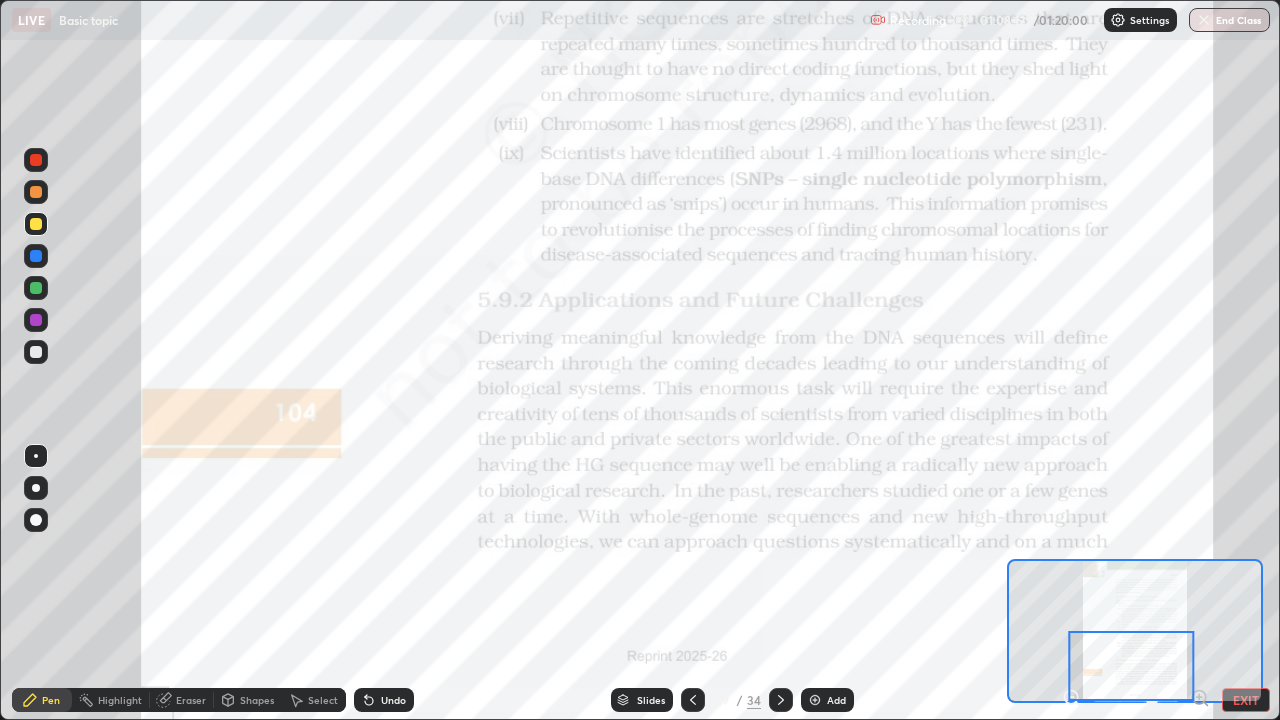 click 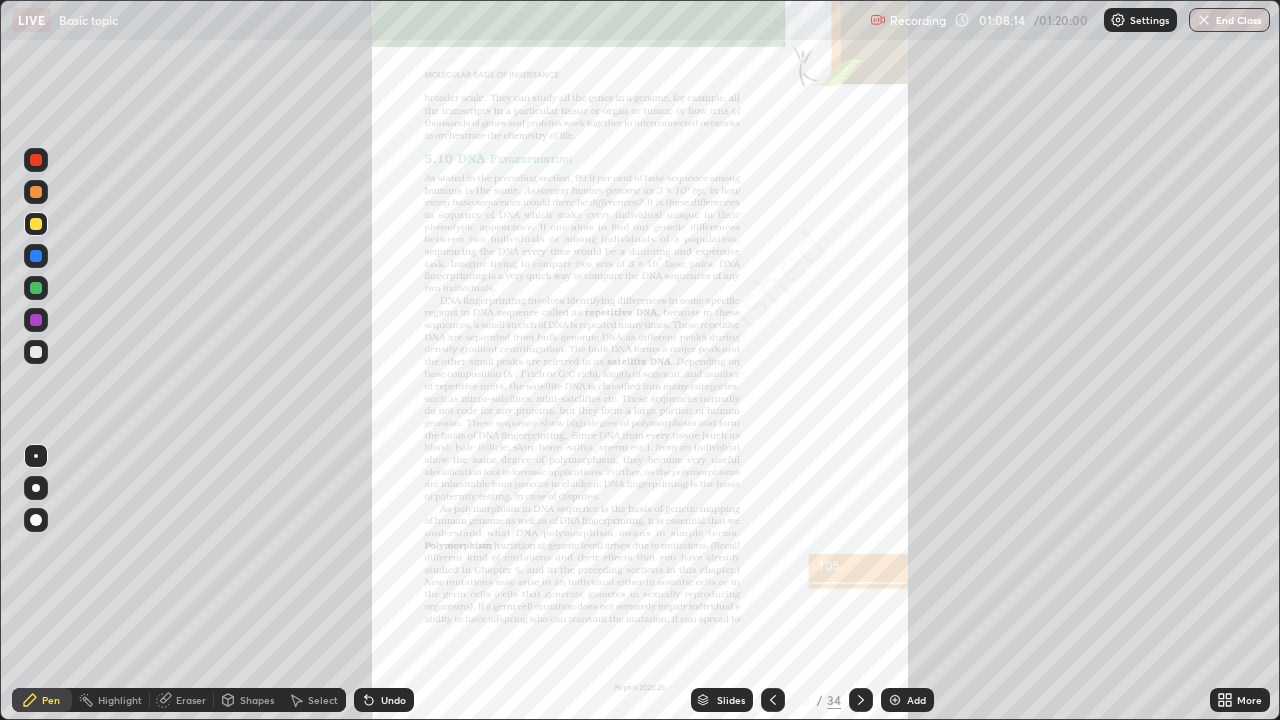 click 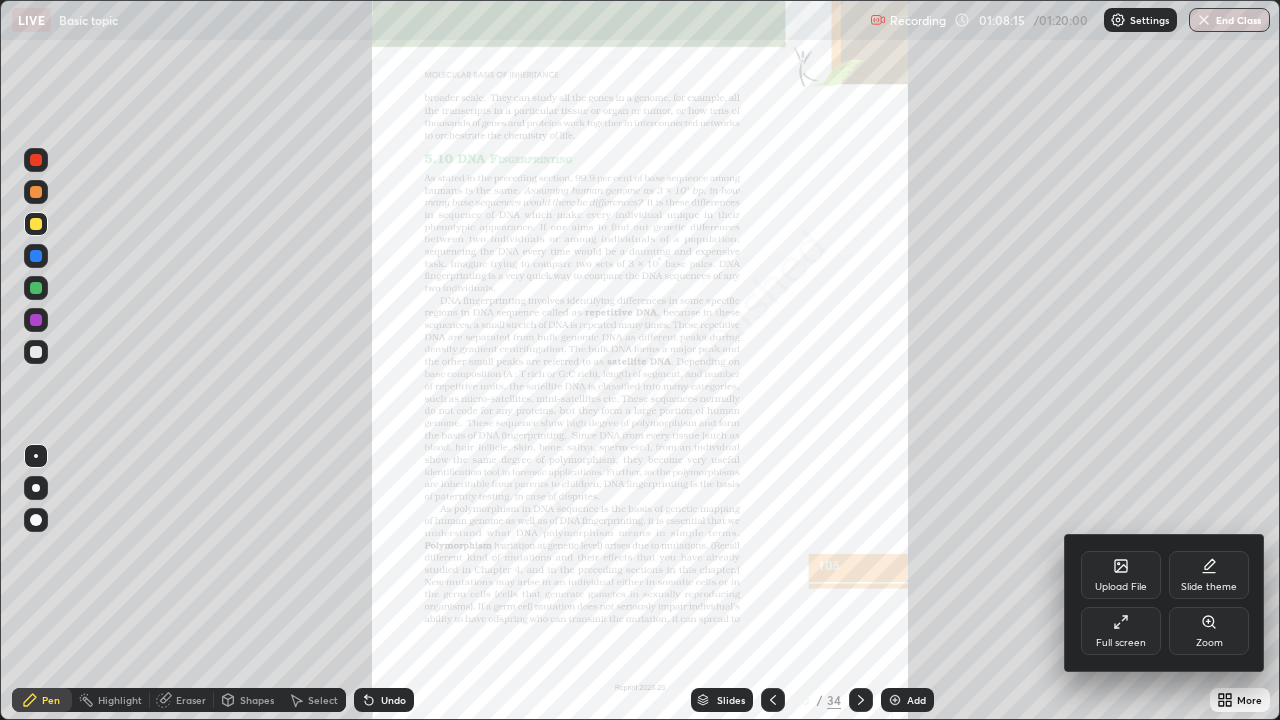 click on "Zoom" at bounding box center [1209, 643] 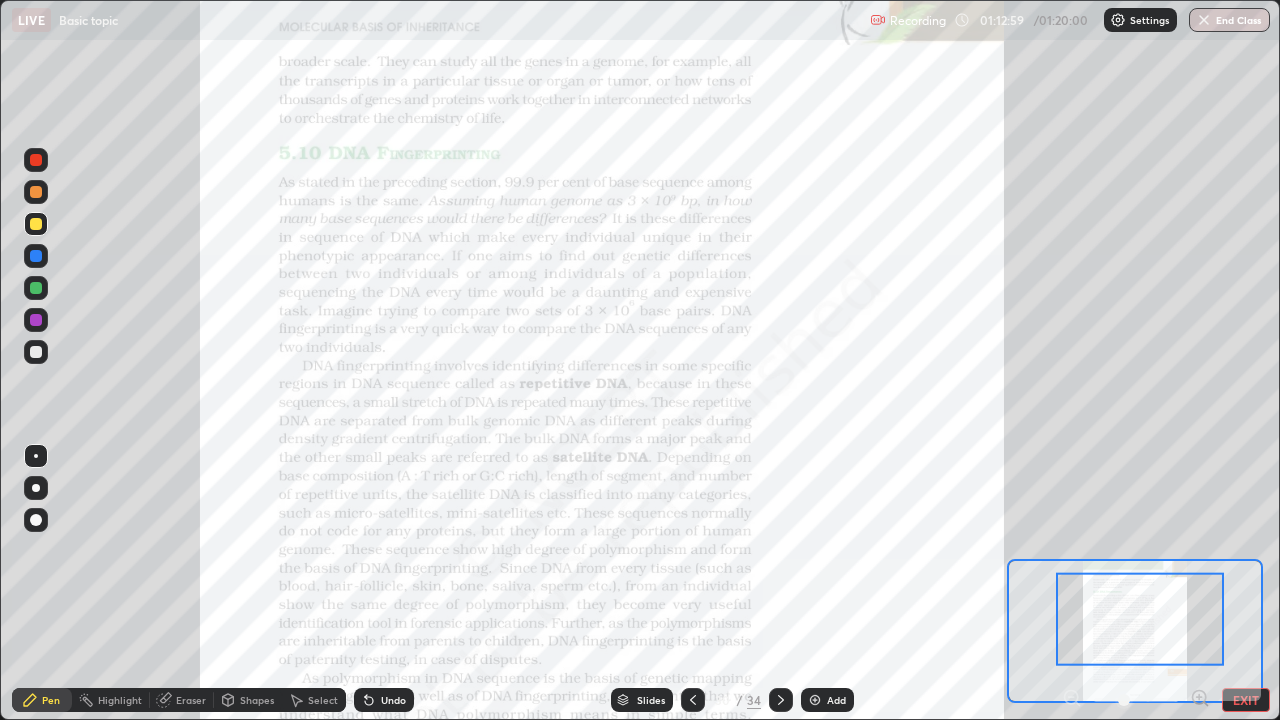 click at bounding box center (693, 700) 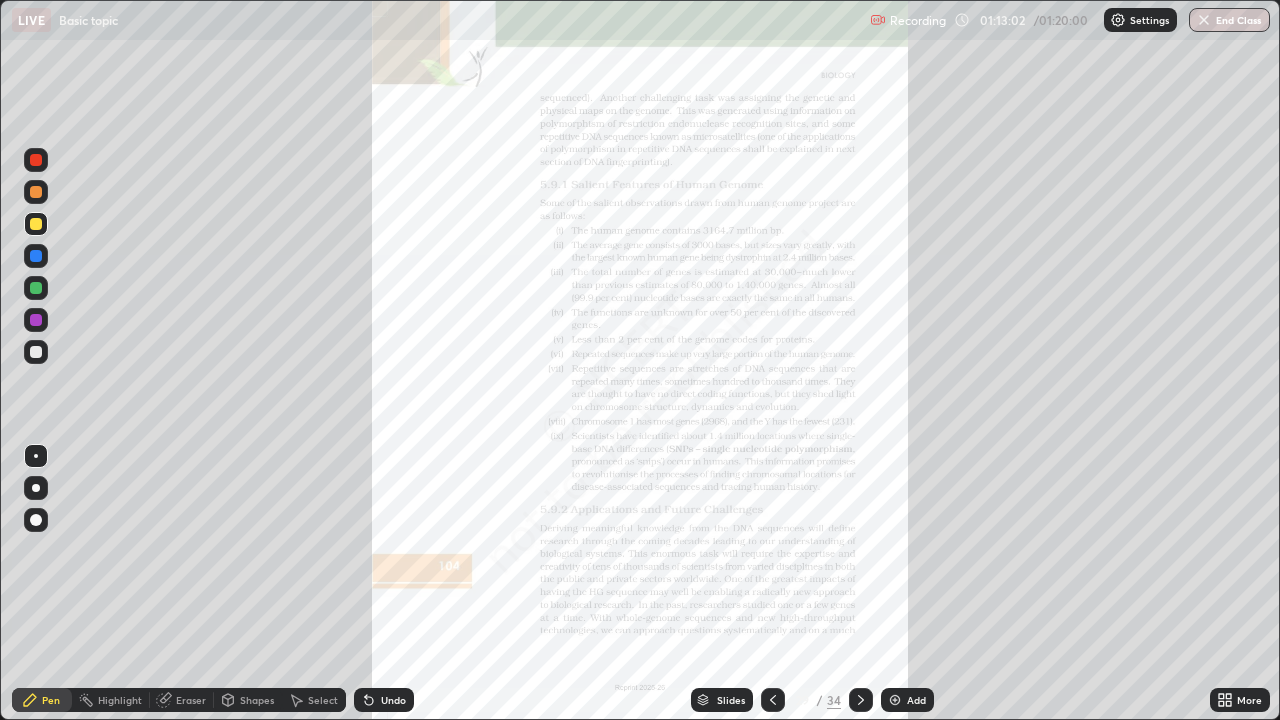 click 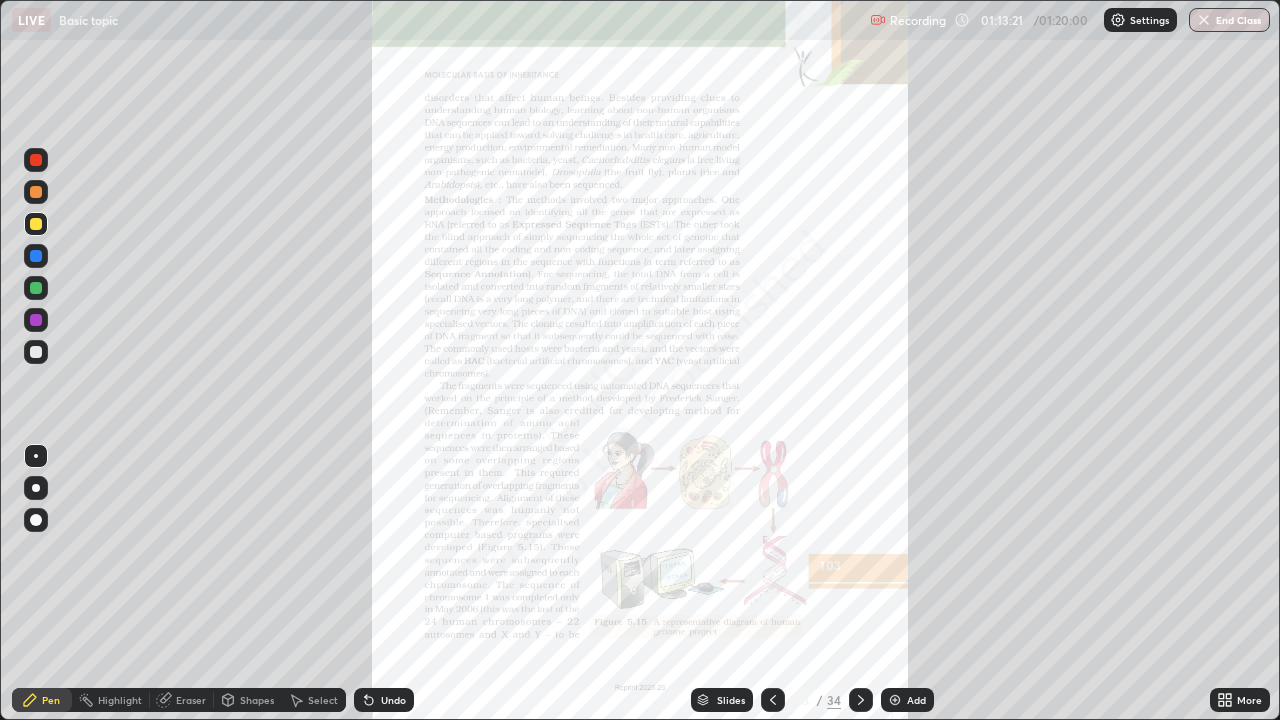 click on "End Class" at bounding box center [1229, 20] 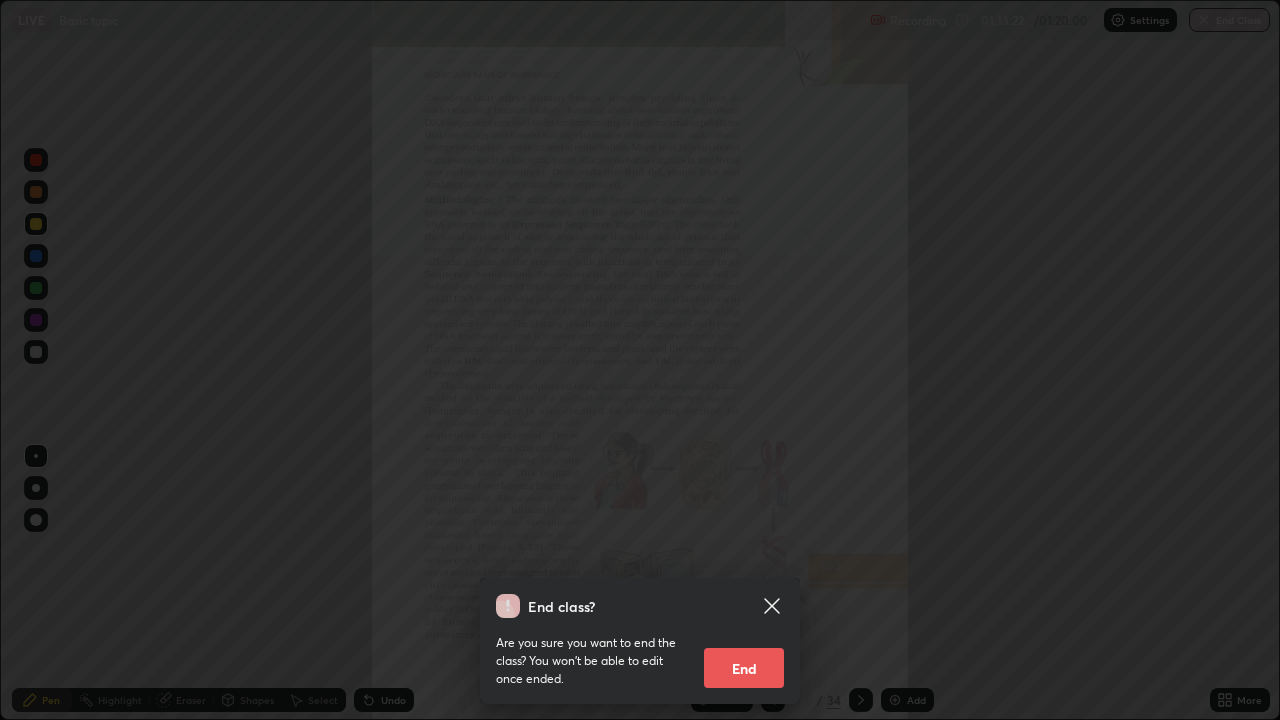 click on "End" at bounding box center (744, 668) 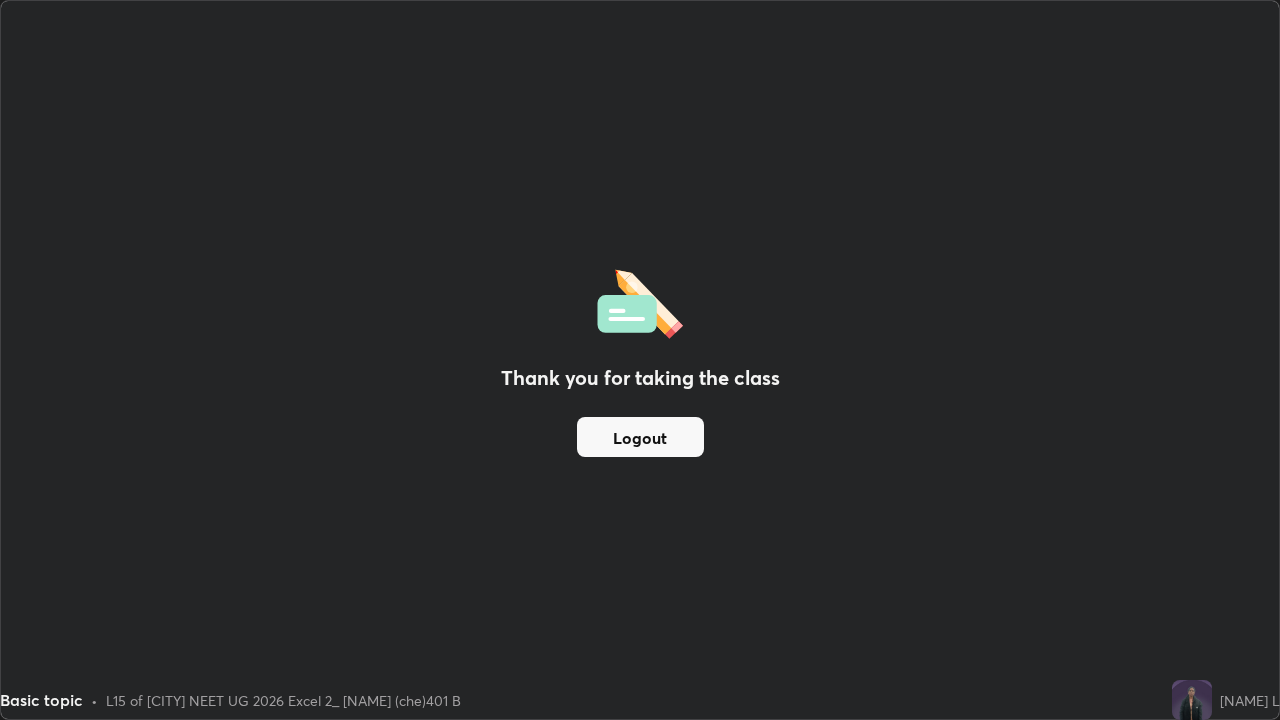 click on "Logout" at bounding box center [640, 437] 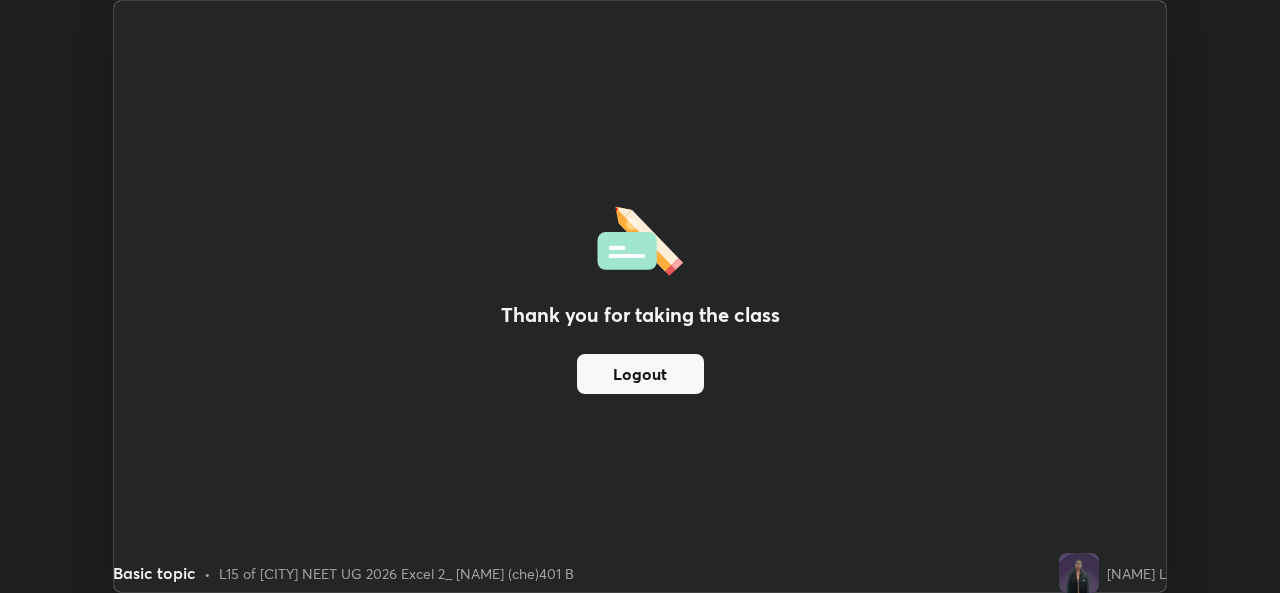 scroll, scrollTop: 593, scrollLeft: 1280, axis: both 